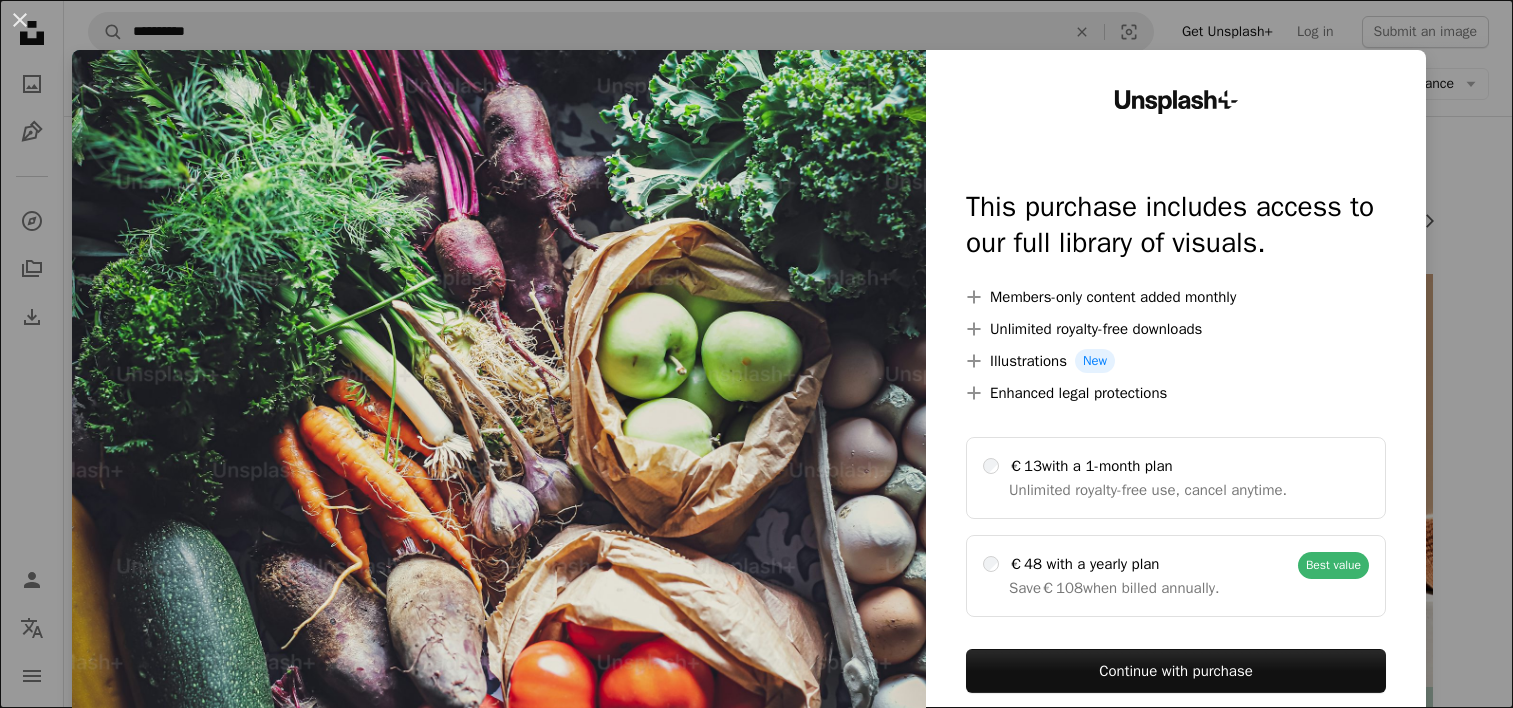 scroll, scrollTop: 324, scrollLeft: 0, axis: vertical 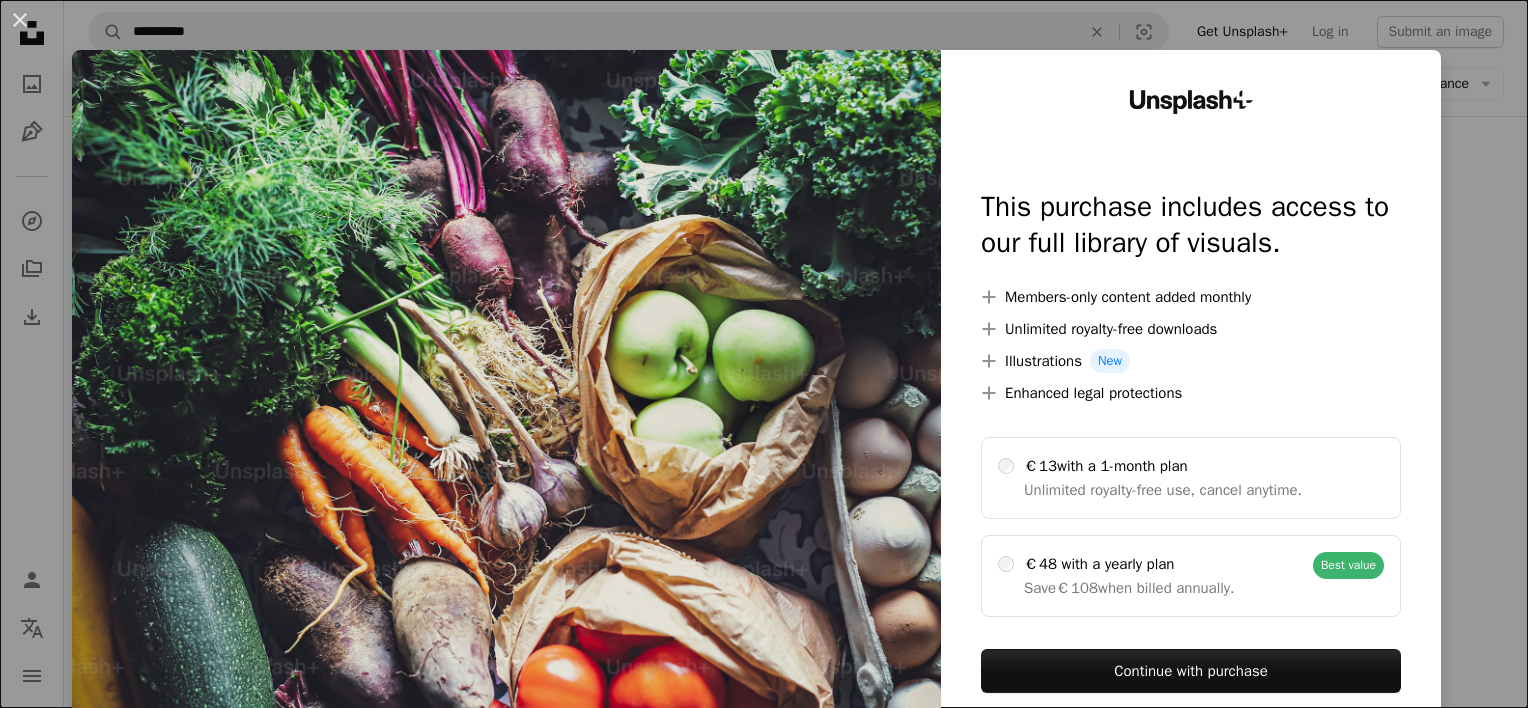 click on "An X shape Unsplash+ This purchase includes access to our full library of visuals. A plus sign Members-only content added monthly A plus sign Unlimited royalty-free downloads A plus sign Illustrations  New A plus sign Enhanced legal protections €13  with a 1-month plan Unlimited royalty-free use, cancel anytime. €48   with a yearly plan Save  €108  when billed annually. Best value Continue with purchase Taxes where applicable. Renews automatically. Cancel anytime." at bounding box center (764, 354) 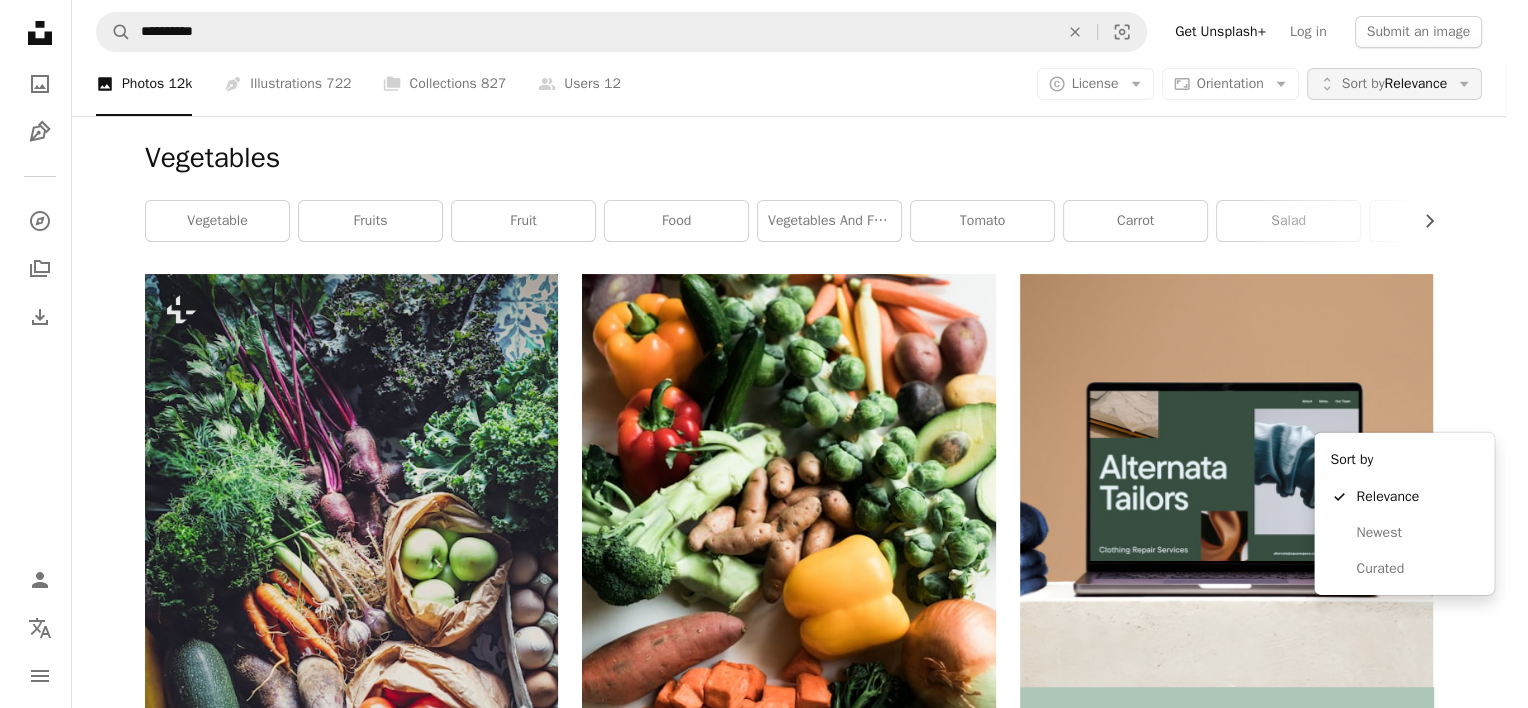 scroll, scrollTop: 0, scrollLeft: 0, axis: both 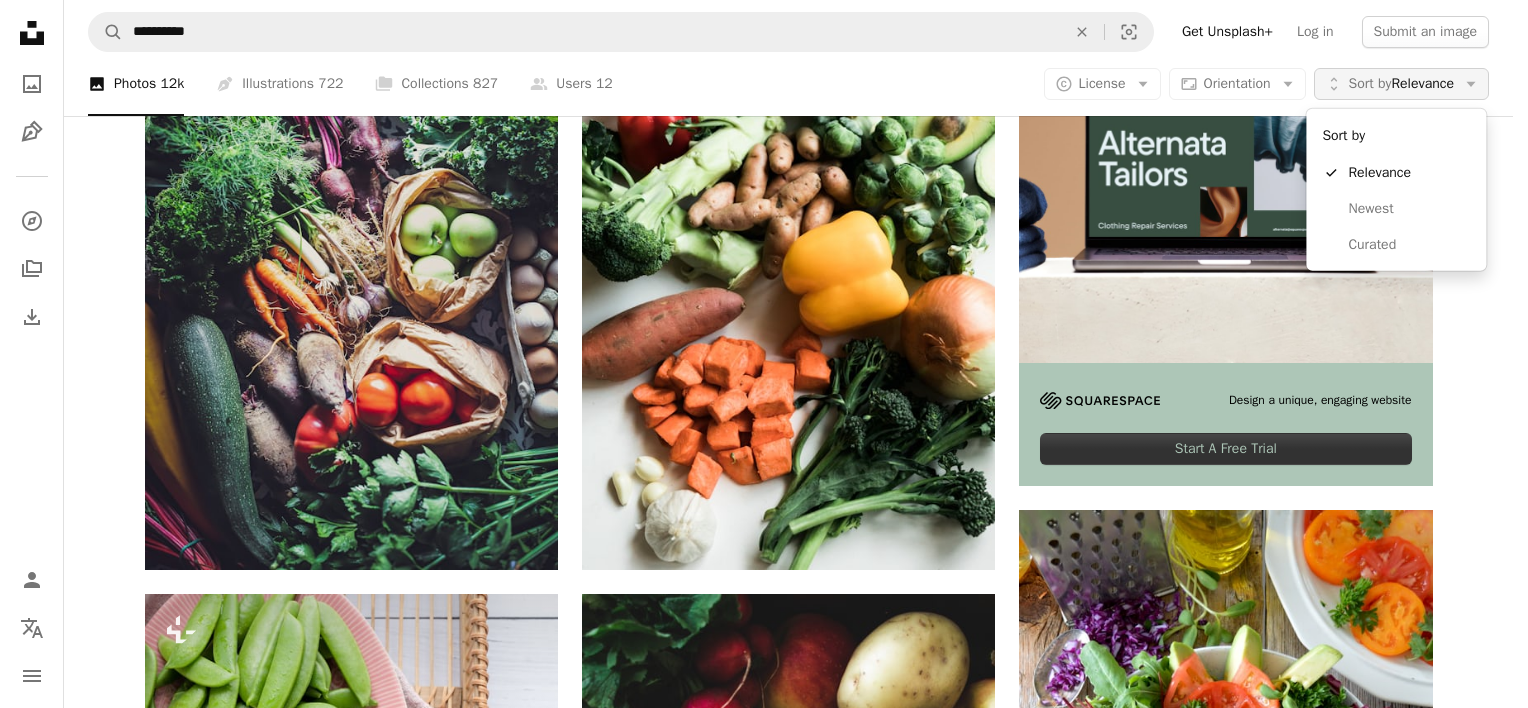 click on "Sort by  Relevance" at bounding box center [1401, 84] 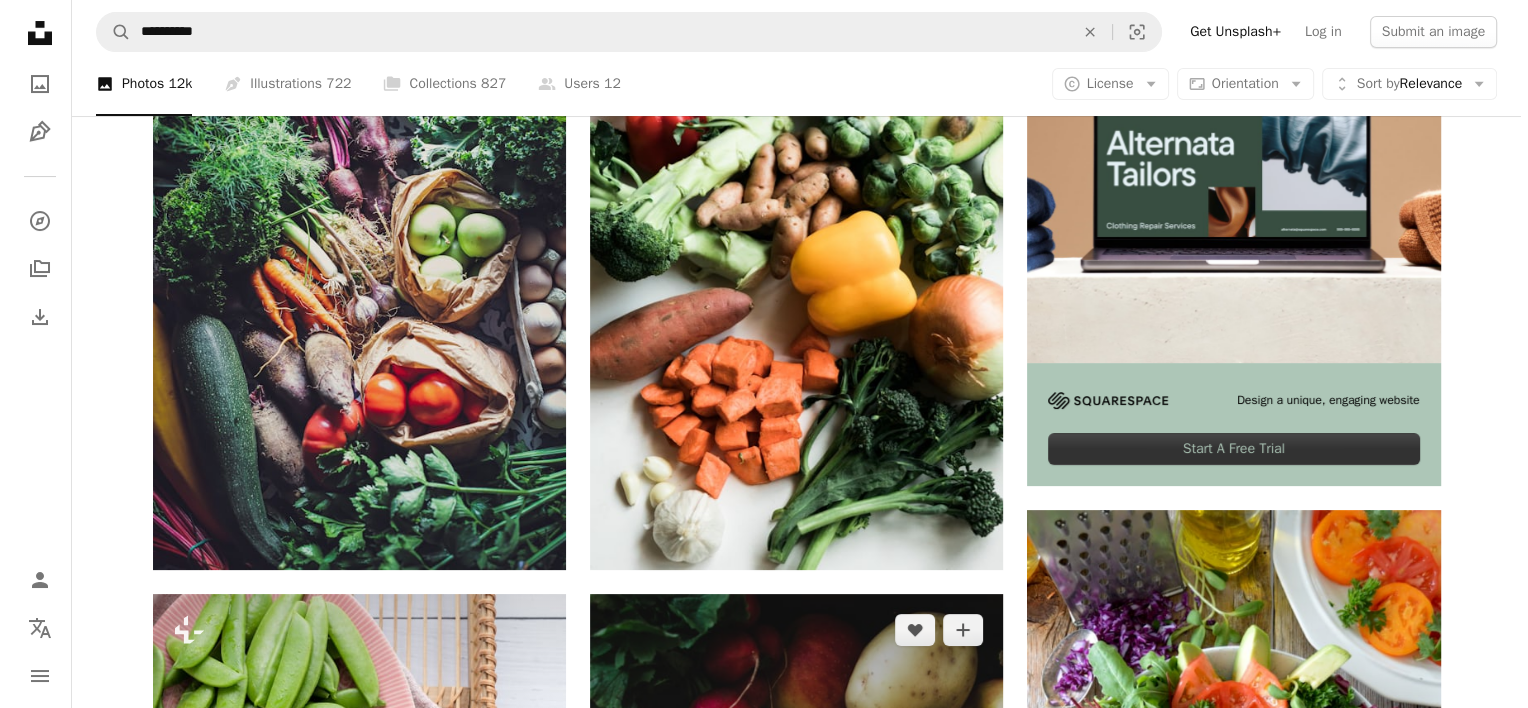 scroll, scrollTop: 683, scrollLeft: 0, axis: vertical 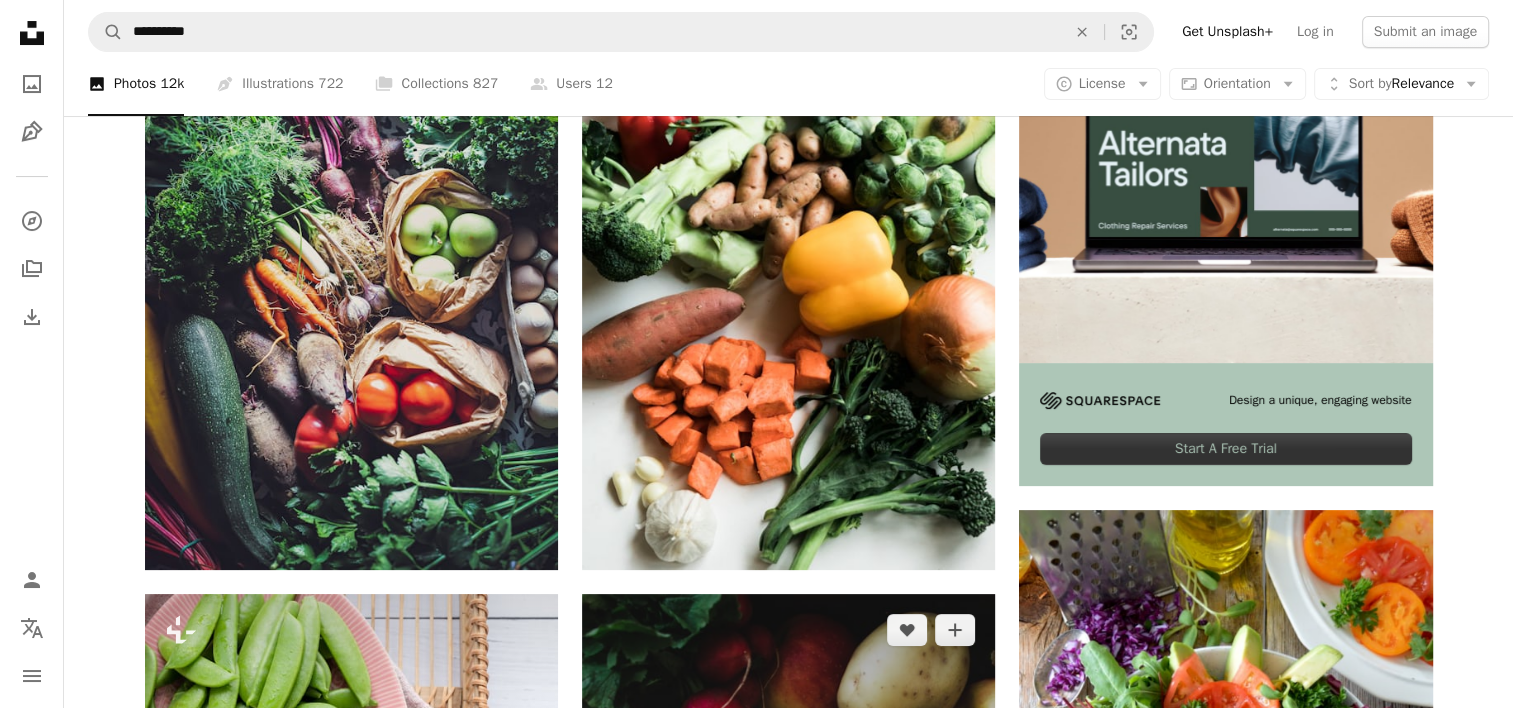 click at bounding box center [788, 904] 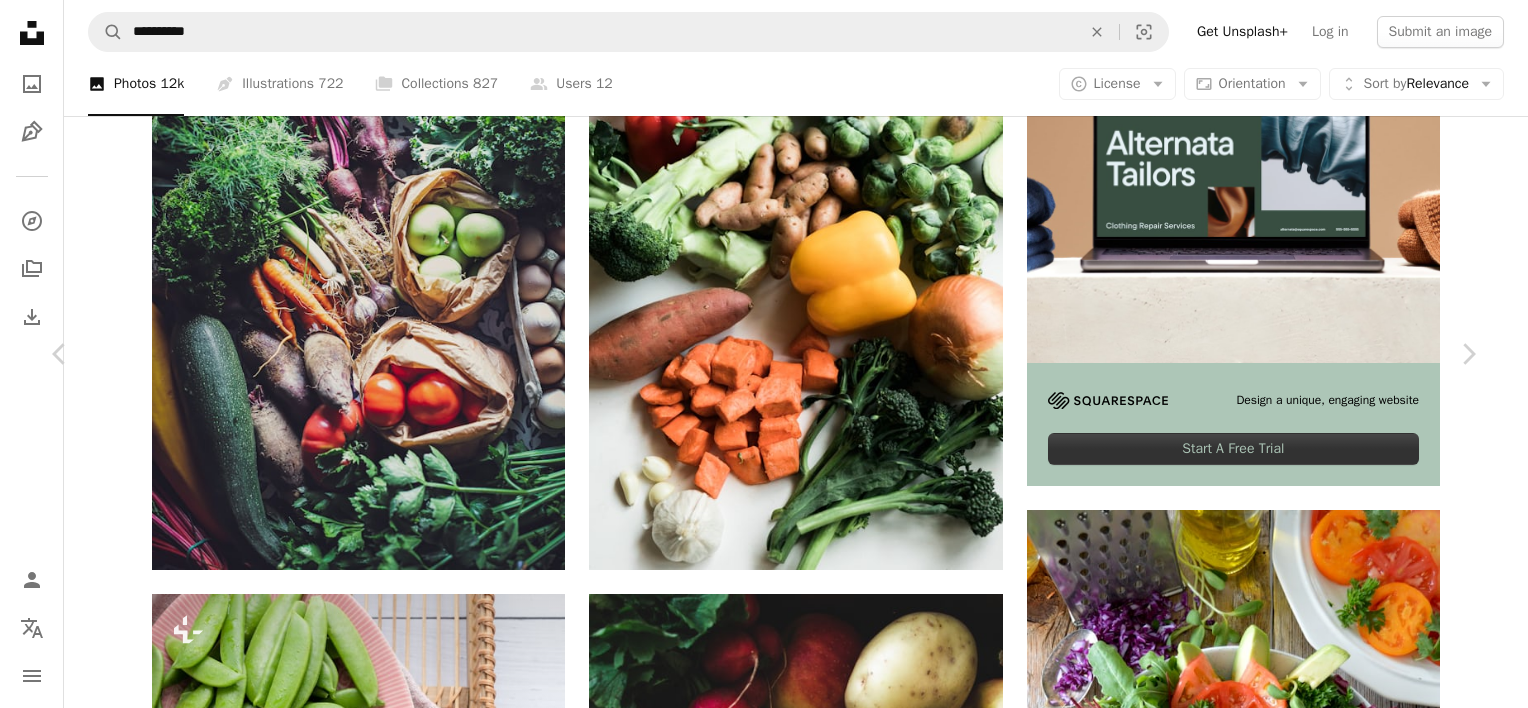click at bounding box center [756, 5054] 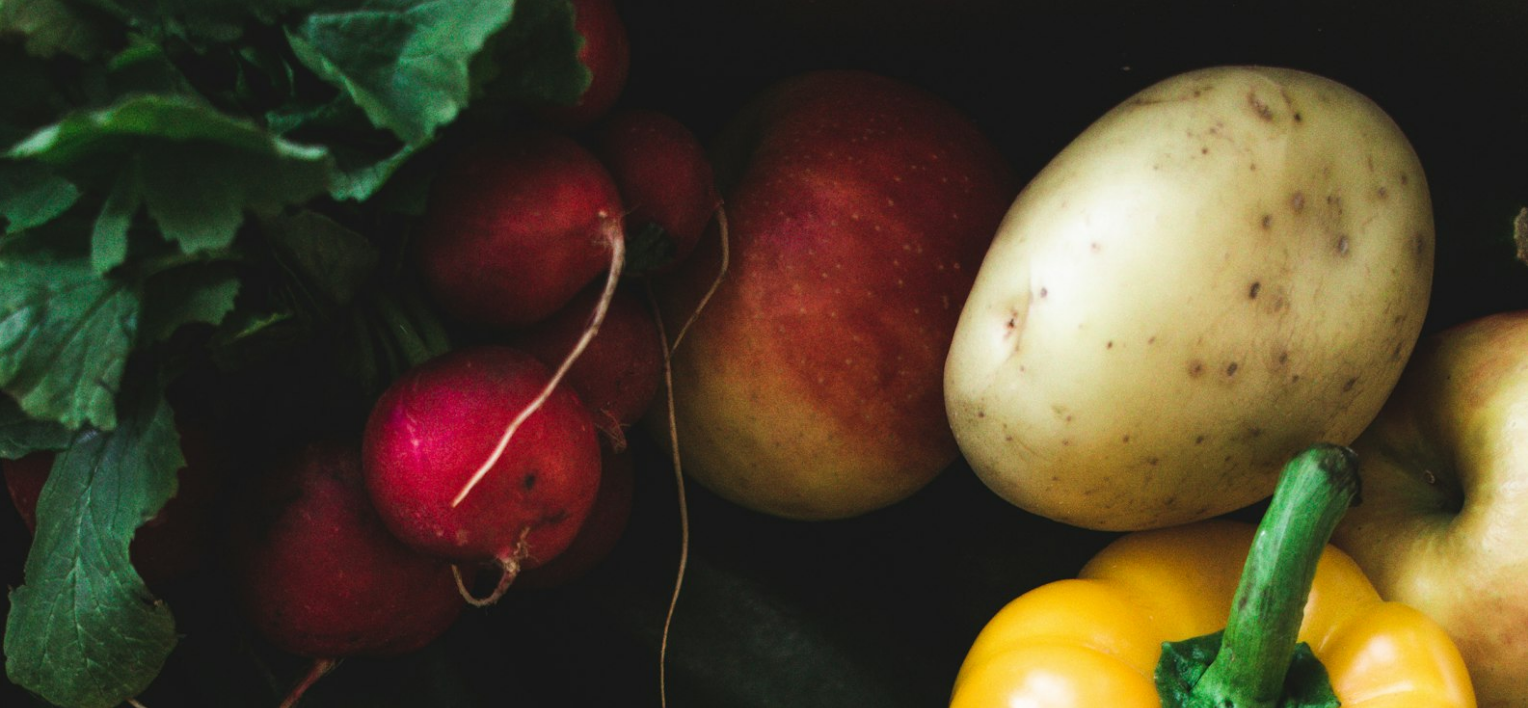 scroll, scrollTop: 1008, scrollLeft: 0, axis: vertical 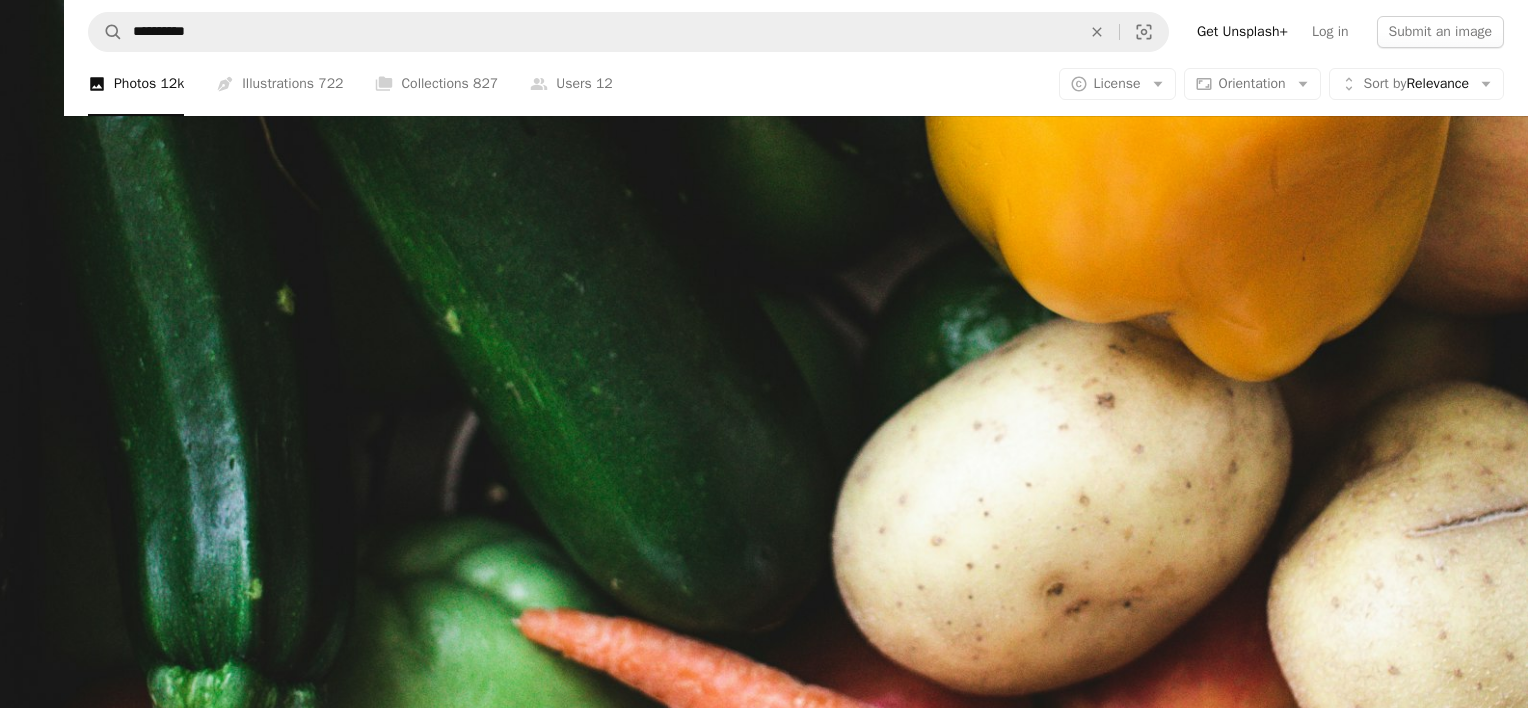 type 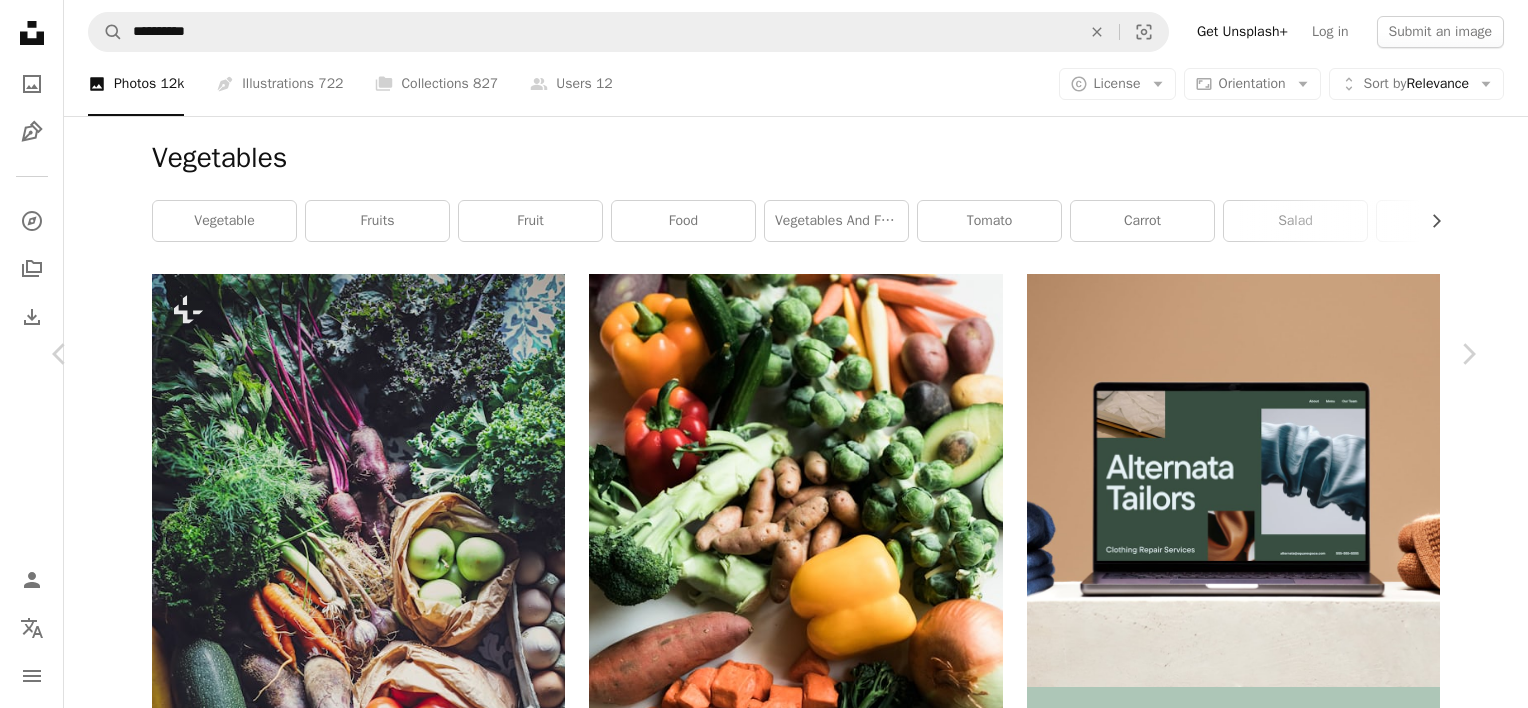 click on "Zoom in" at bounding box center (756, 5378) 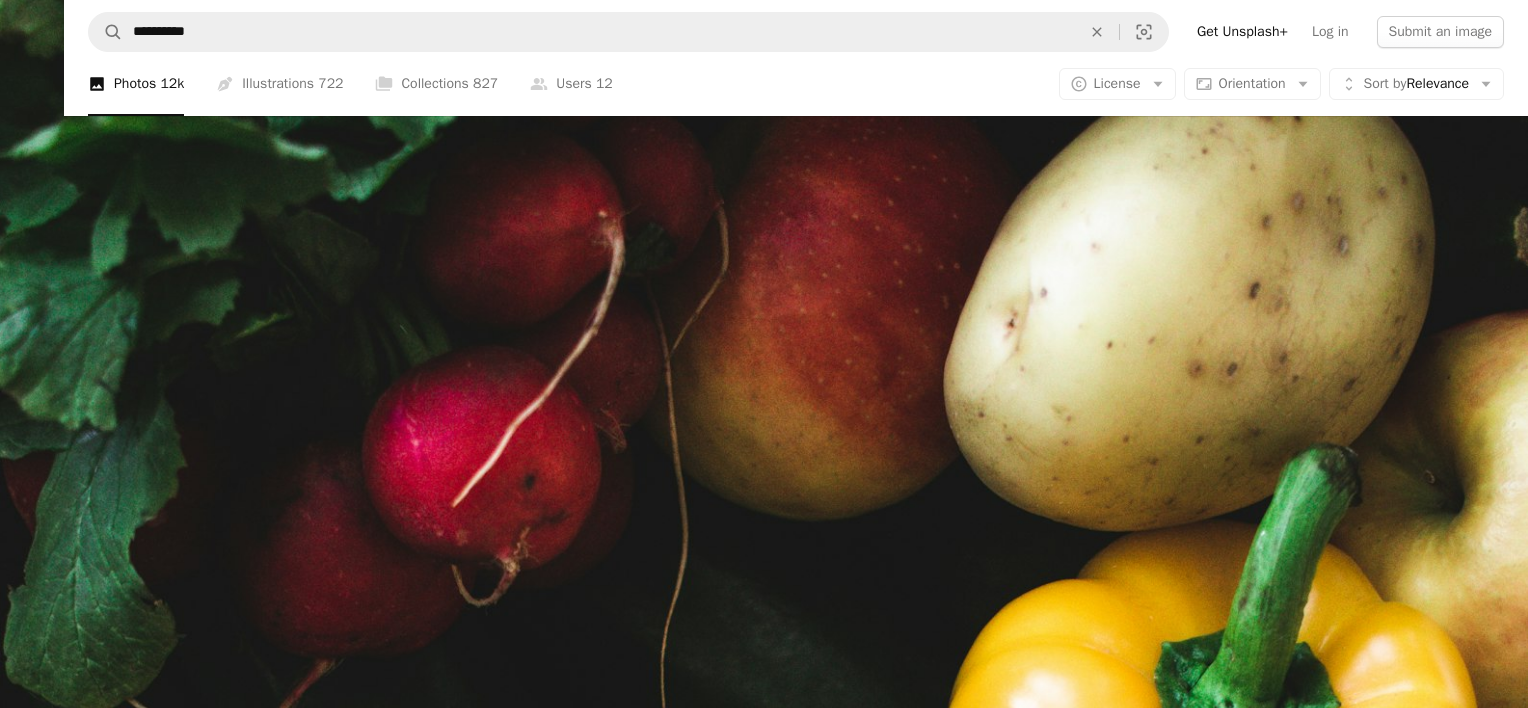 scroll, scrollTop: 770, scrollLeft: 0, axis: vertical 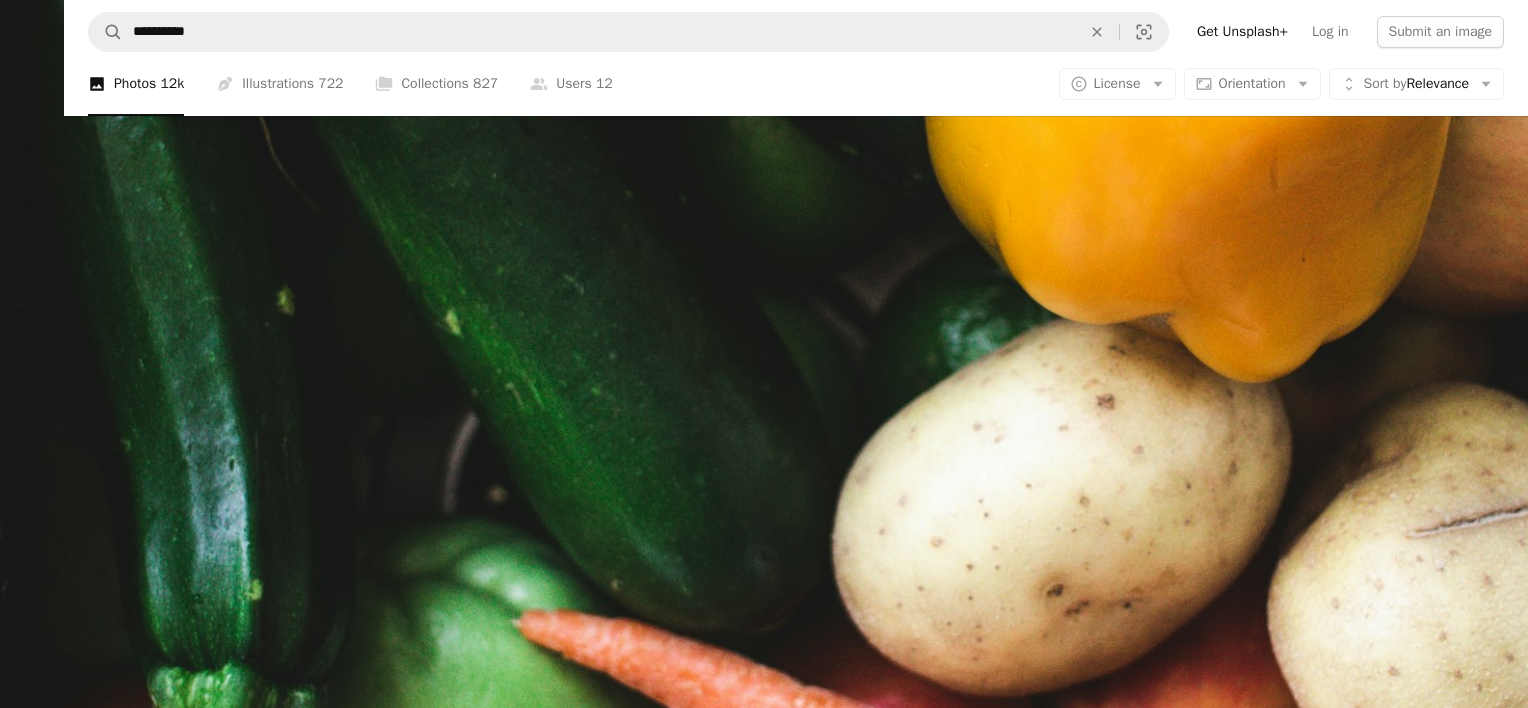 drag, startPoint x: 652, startPoint y: 339, endPoint x: 688, endPoint y: 333, distance: 36.496574 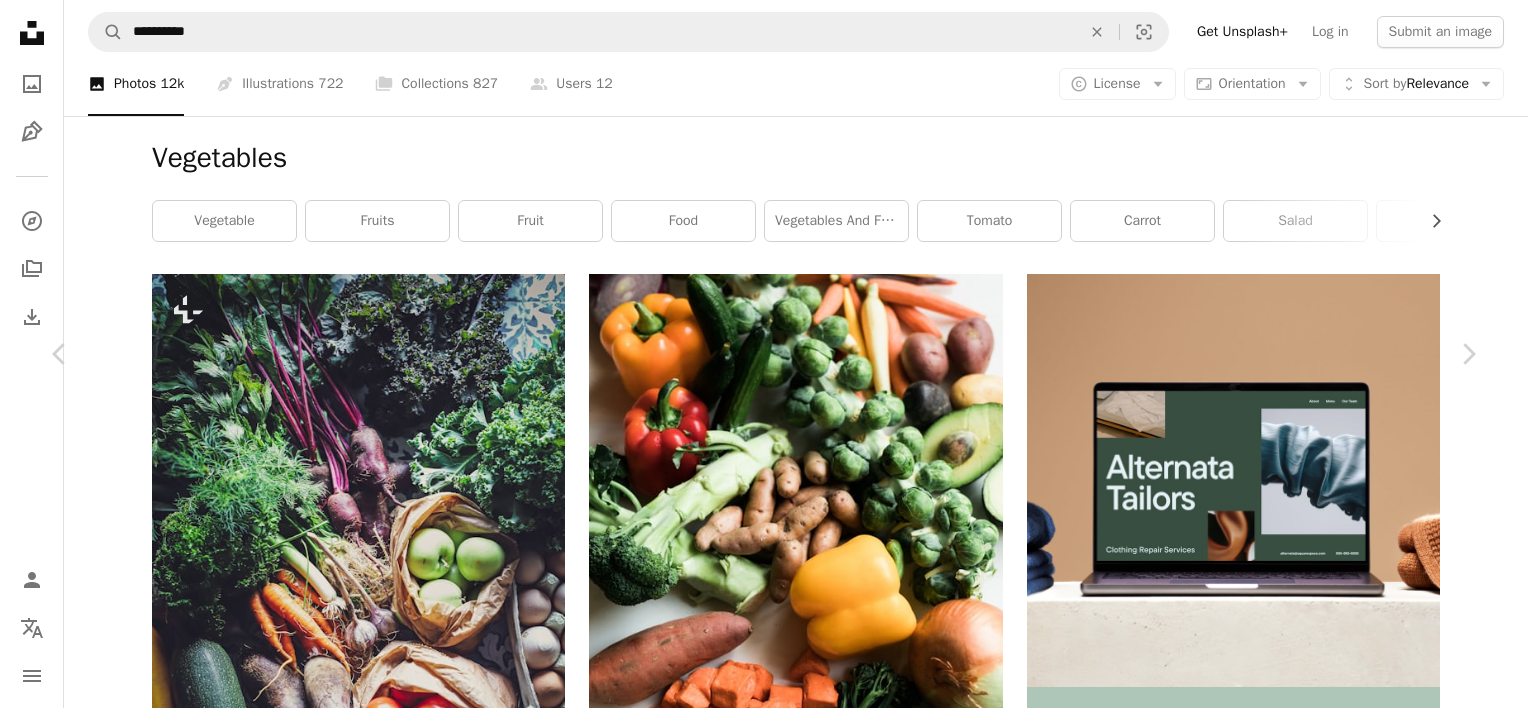 click on "An X shape Chevron left Chevron right [FIRST] [LAST] Available for hire A checkmark inside of a circle A heart A plus sign Edit image Plus sign for Unsplash+ Download free Chevron down Zoom in Views 12,125,287 Downloads 169,189 Featured in Photos , Food & Drink , Health & Wellness A forward-right arrow Share Info icon Info More Actions Clean eating Calendar outlined Published on January 15, 2020 Camera Canon, EOS REBEL T5i Safety Free to use under the Unsplash License food wellness healthy food vegetables vegetable juice healthy lifestyle potato smoothie fresh vegan ingredients carrots nutritionist radish vegetarian veggies bell pepper dietician nutritionalist Free pictures Browse premium related images on iStock | Save 20% with code UNSPLASH20 View more on iStock ↗ Related images A heart A plus sign [FIRST] [LAST] Arrow pointing down A heart A plus sign [FIRST] [LAST] Available for hire A checkmark inside of a circle Arrow pointing down A heart A plus sign [FIRST] [LAST] Arrow pointing down set.sj" at bounding box center [764, 5354] 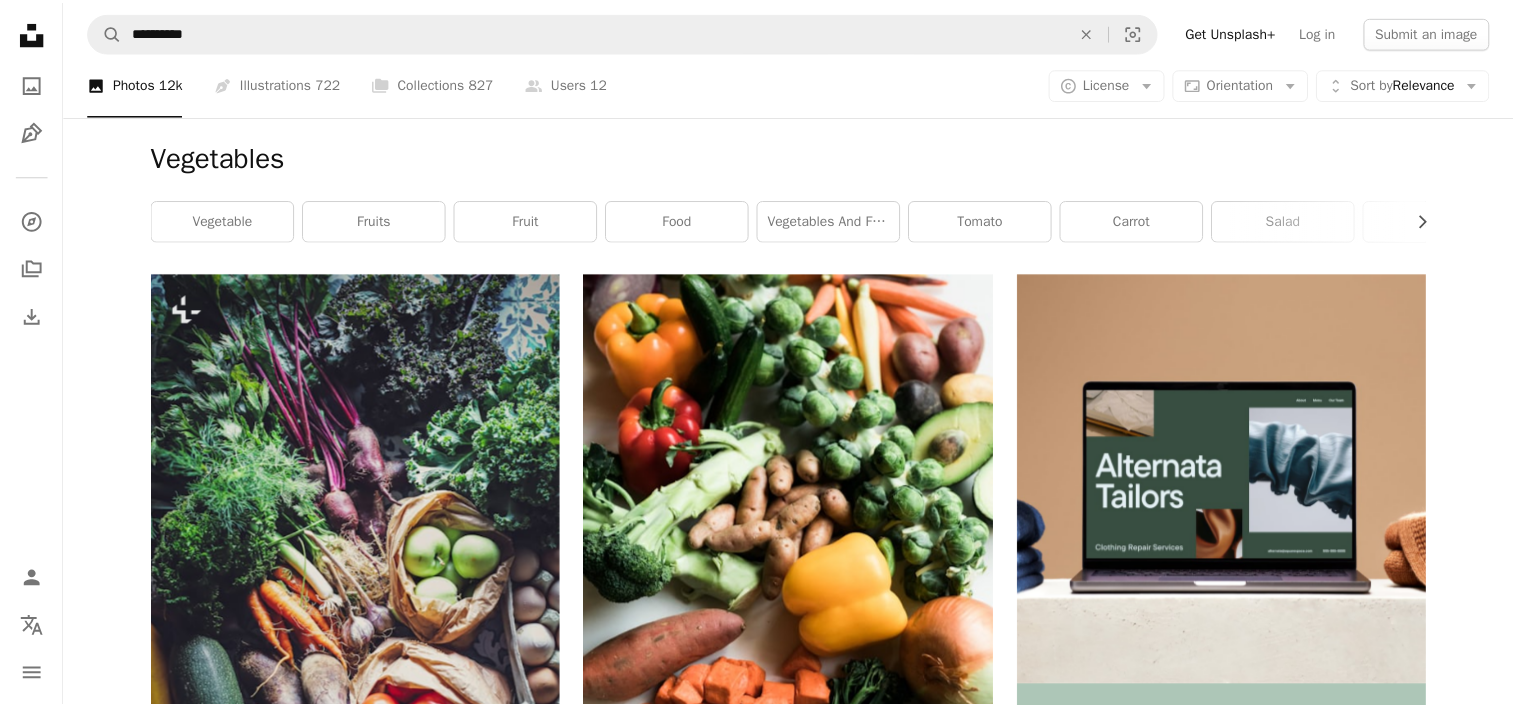scroll, scrollTop: 683, scrollLeft: 0, axis: vertical 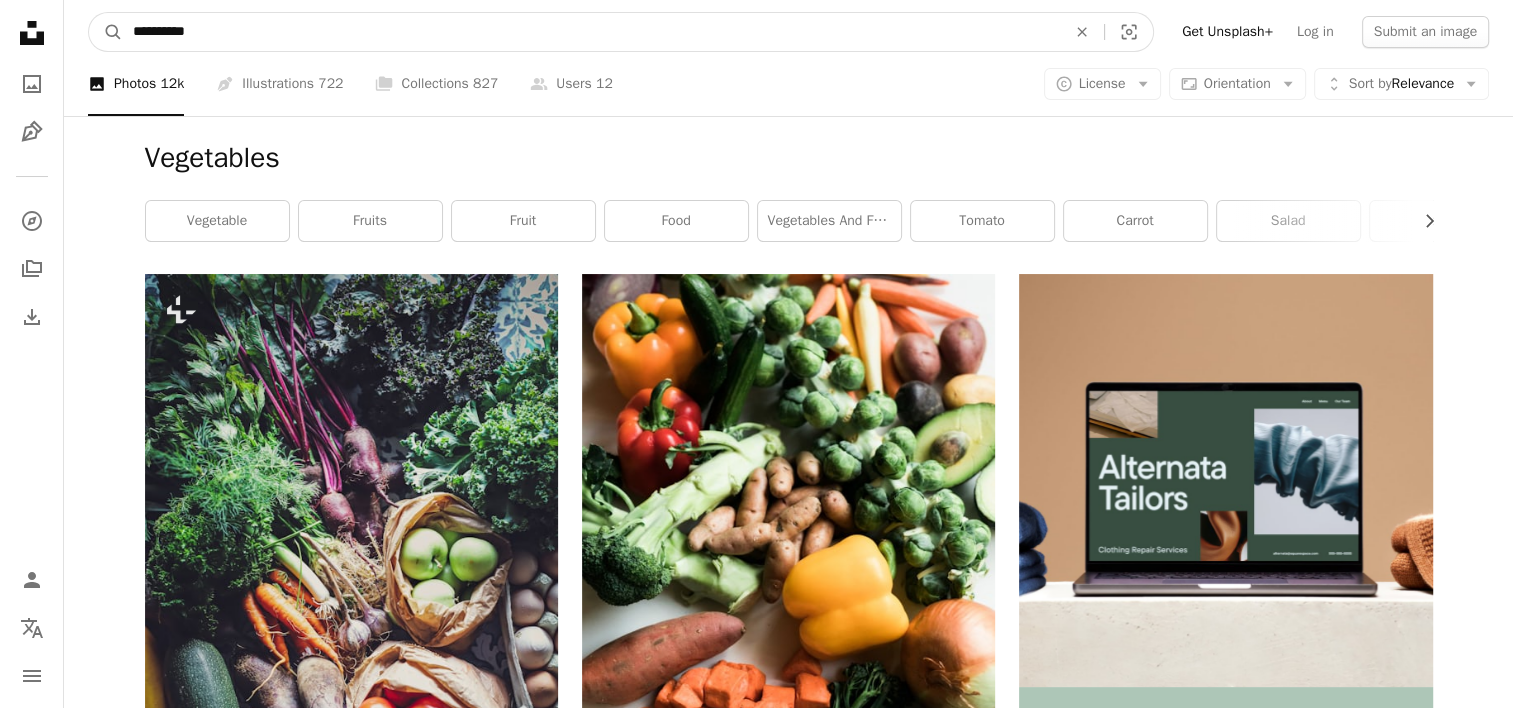 click on "**********" at bounding box center [591, 32] 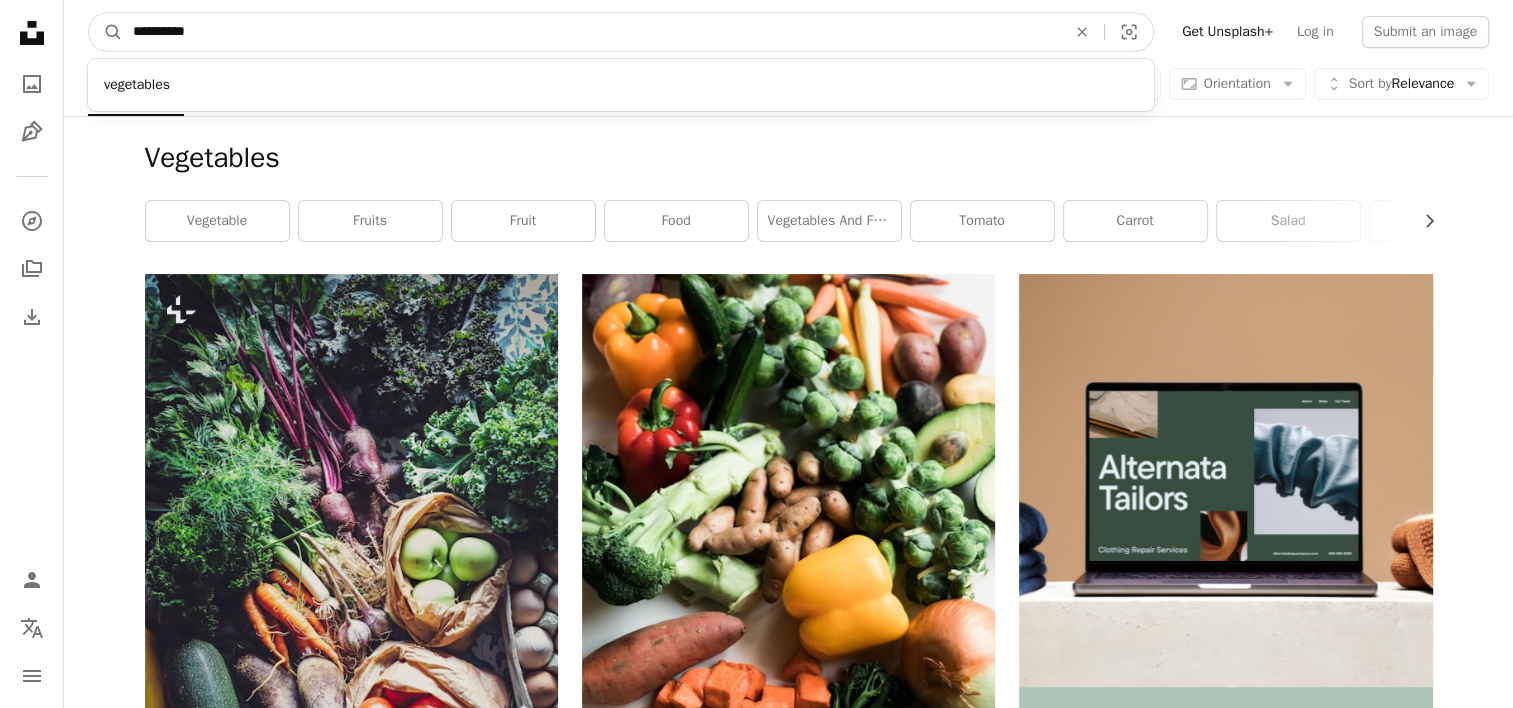 click on "**********" at bounding box center (591, 32) 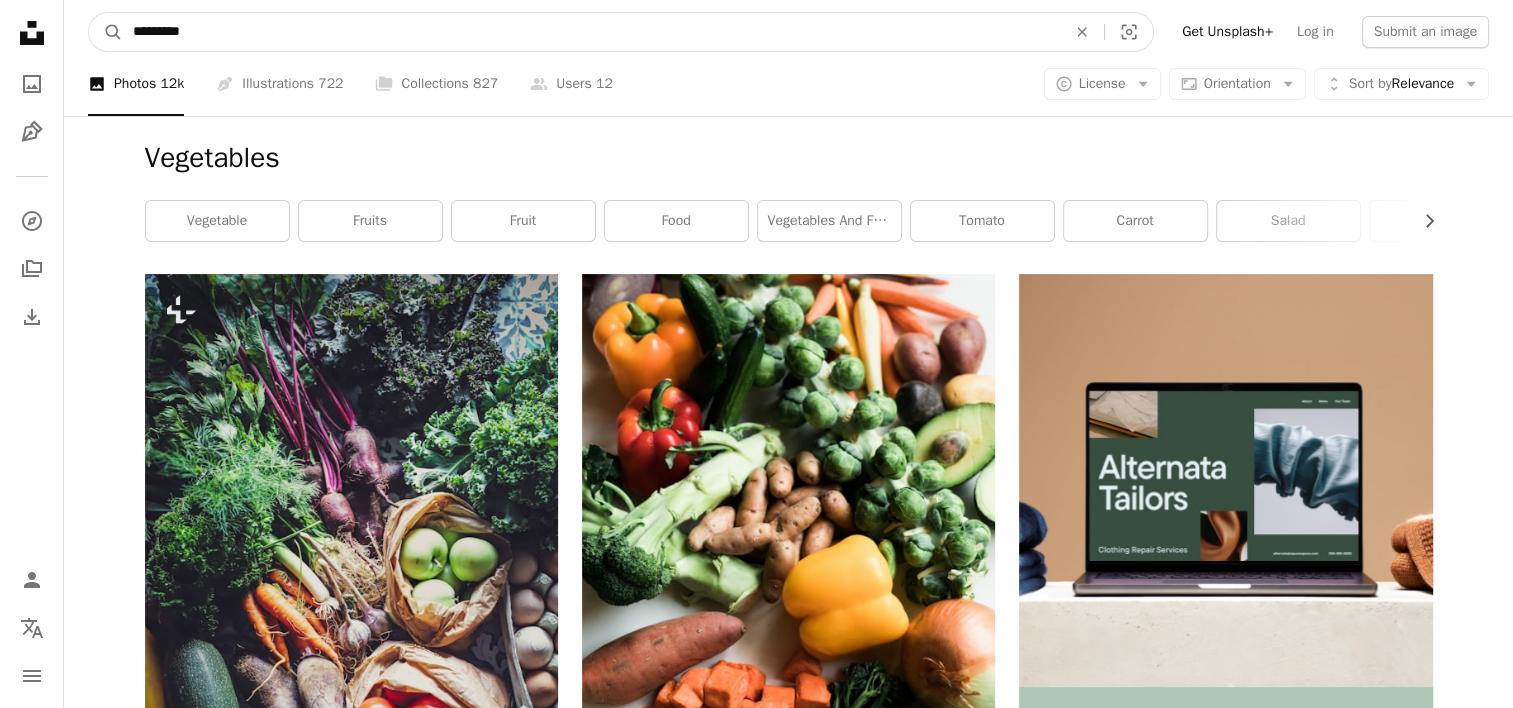 type on "**********" 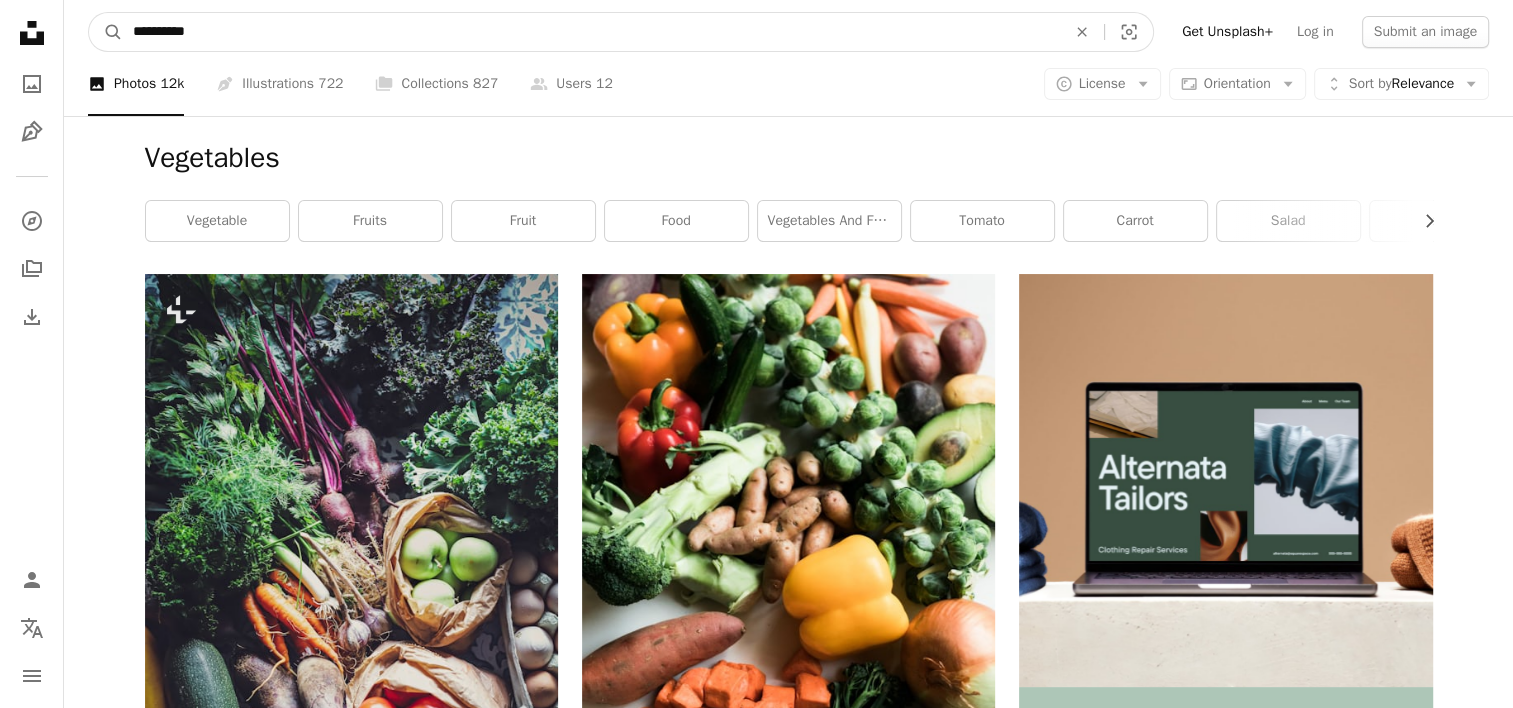click on "A magnifying glass" at bounding box center [106, 32] 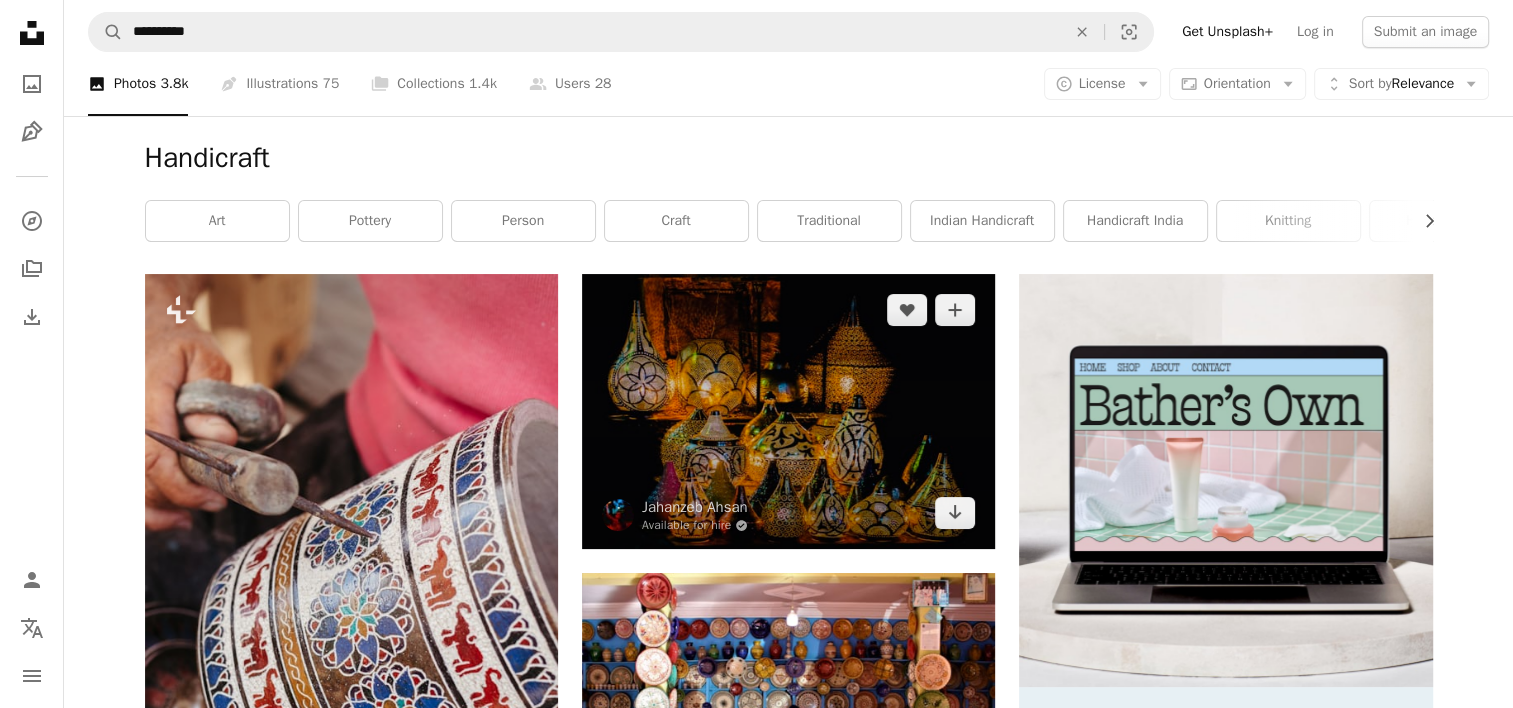 scroll, scrollTop: 3818, scrollLeft: 0, axis: vertical 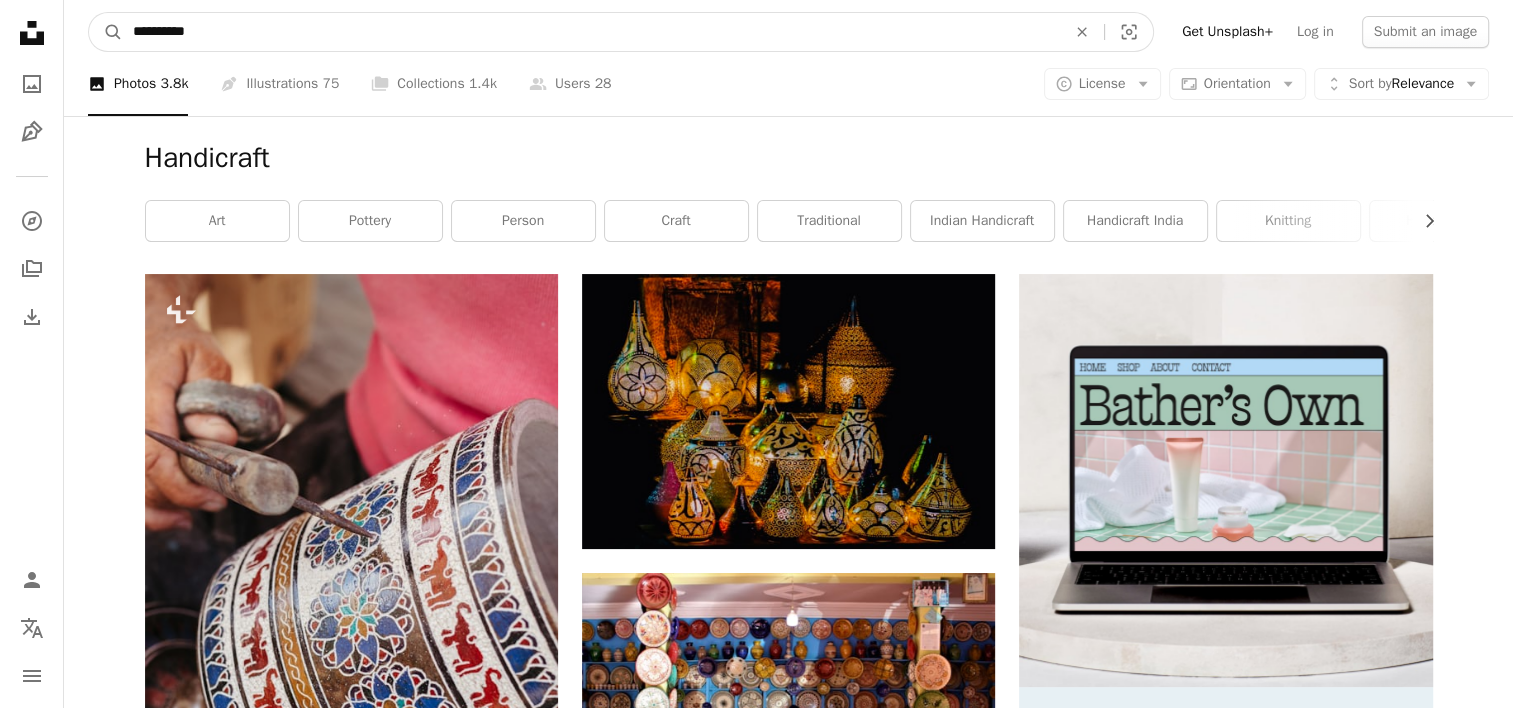 click on "**********" at bounding box center [591, 32] 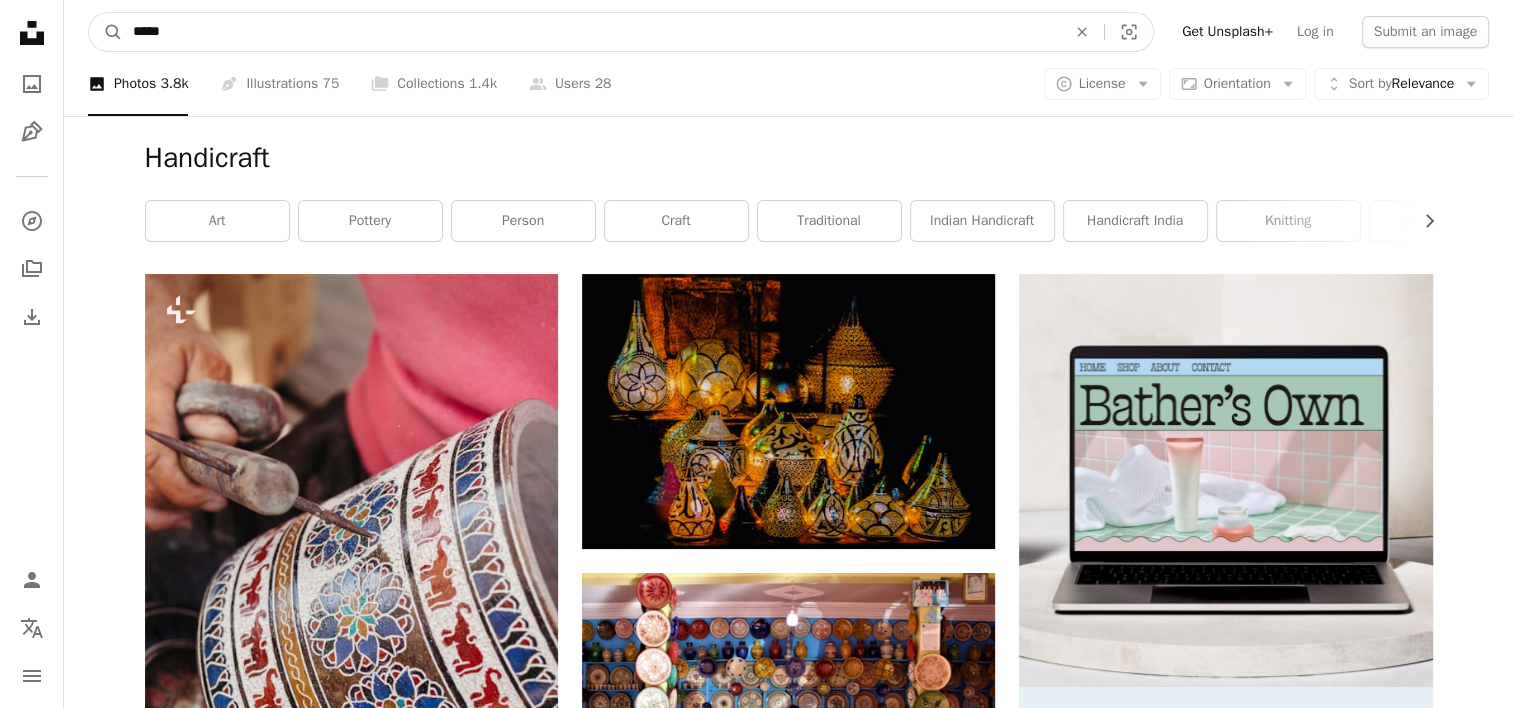 type on "******" 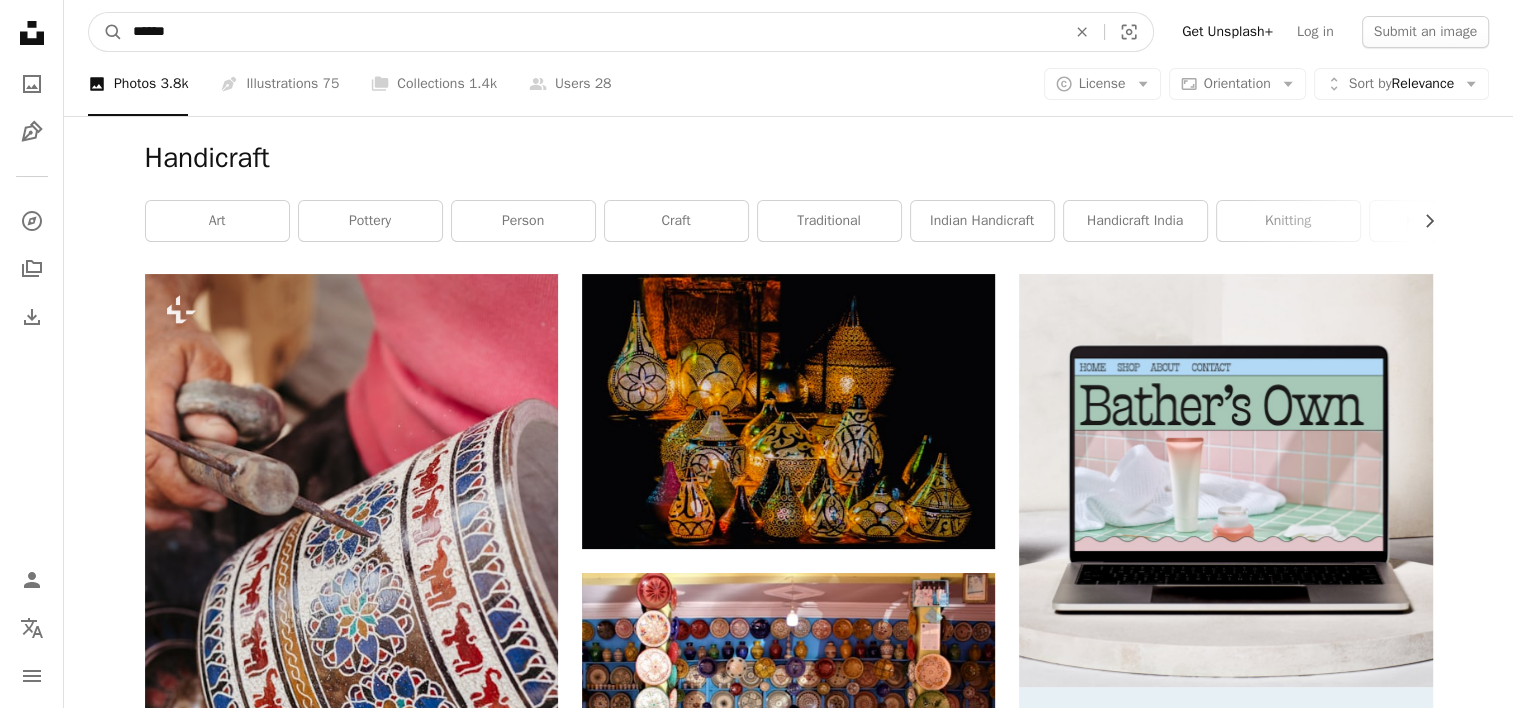 click on "A magnifying glass" at bounding box center [106, 32] 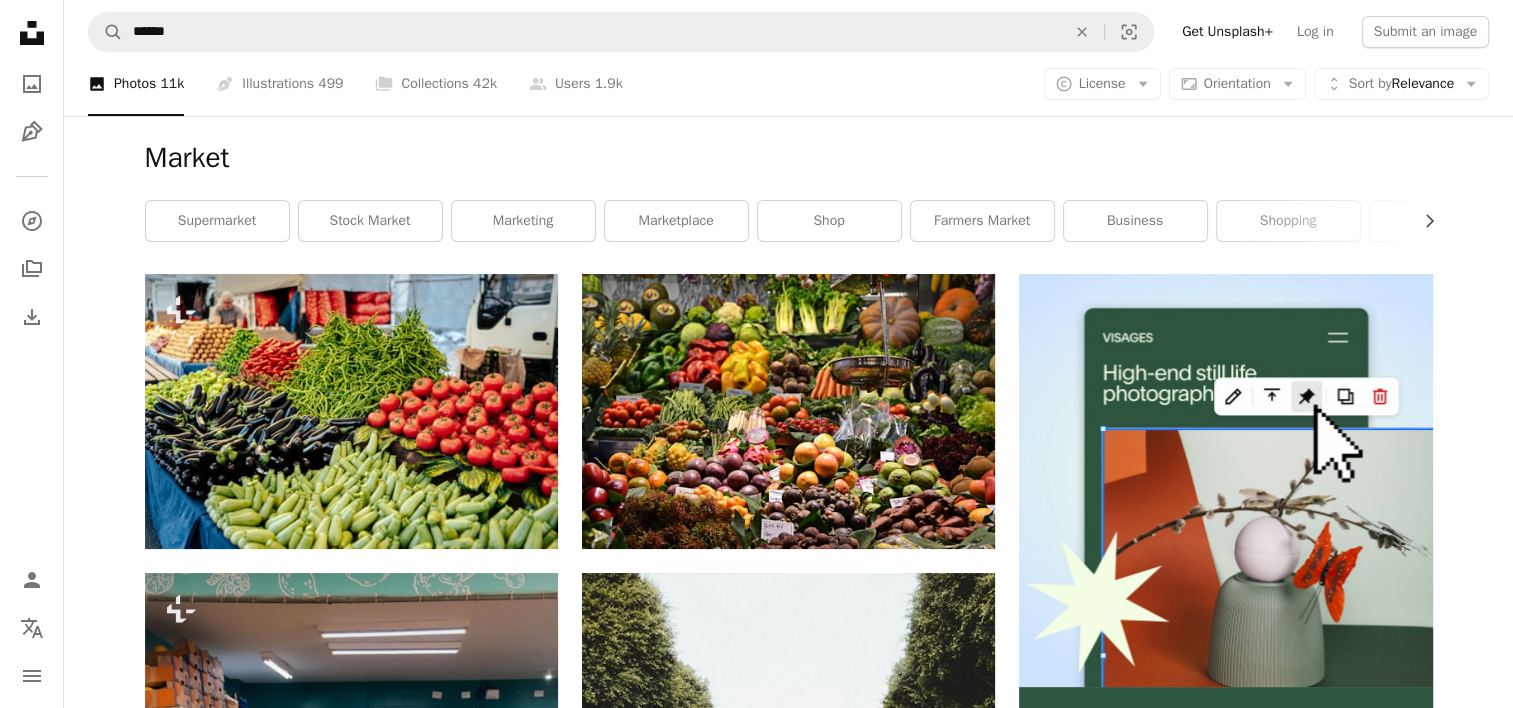 scroll, scrollTop: 1400, scrollLeft: 0, axis: vertical 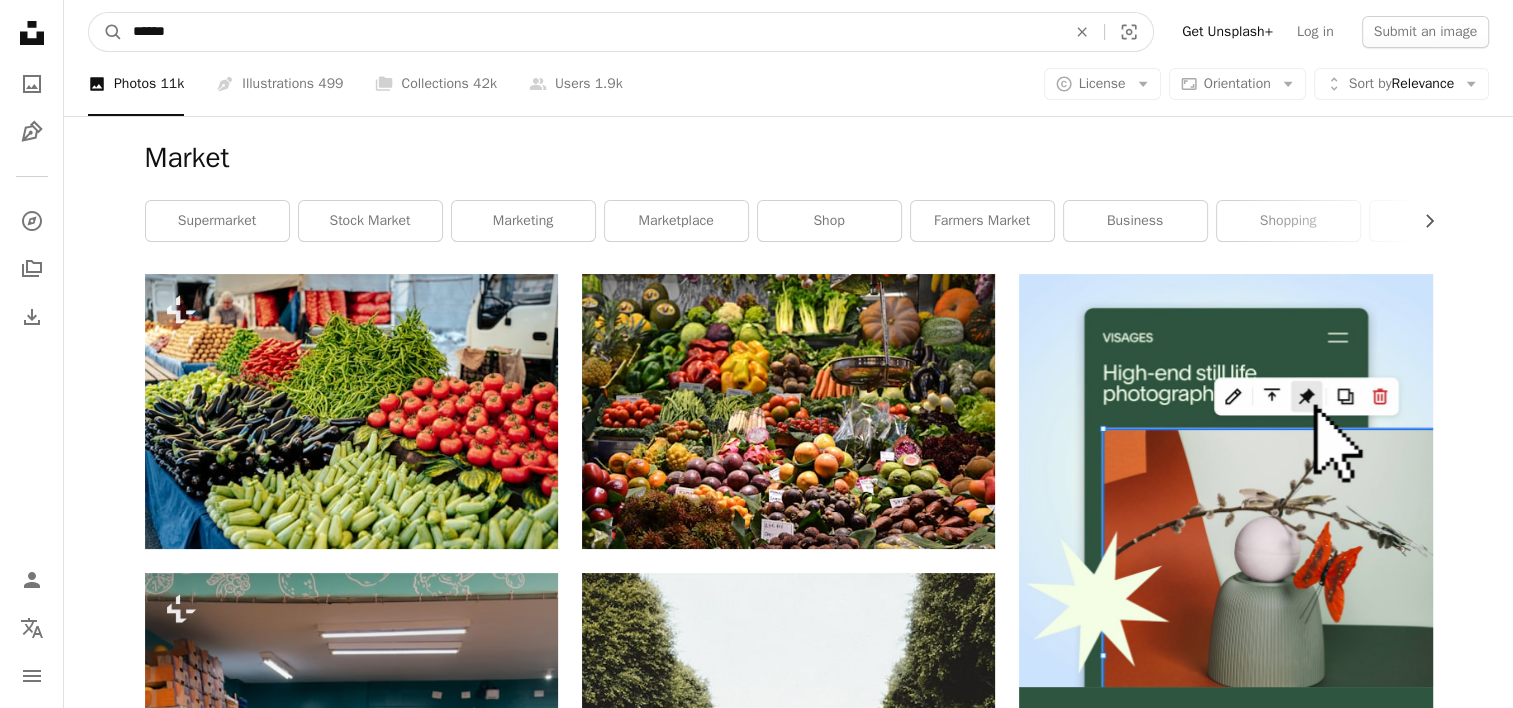 click on "******" at bounding box center (591, 32) 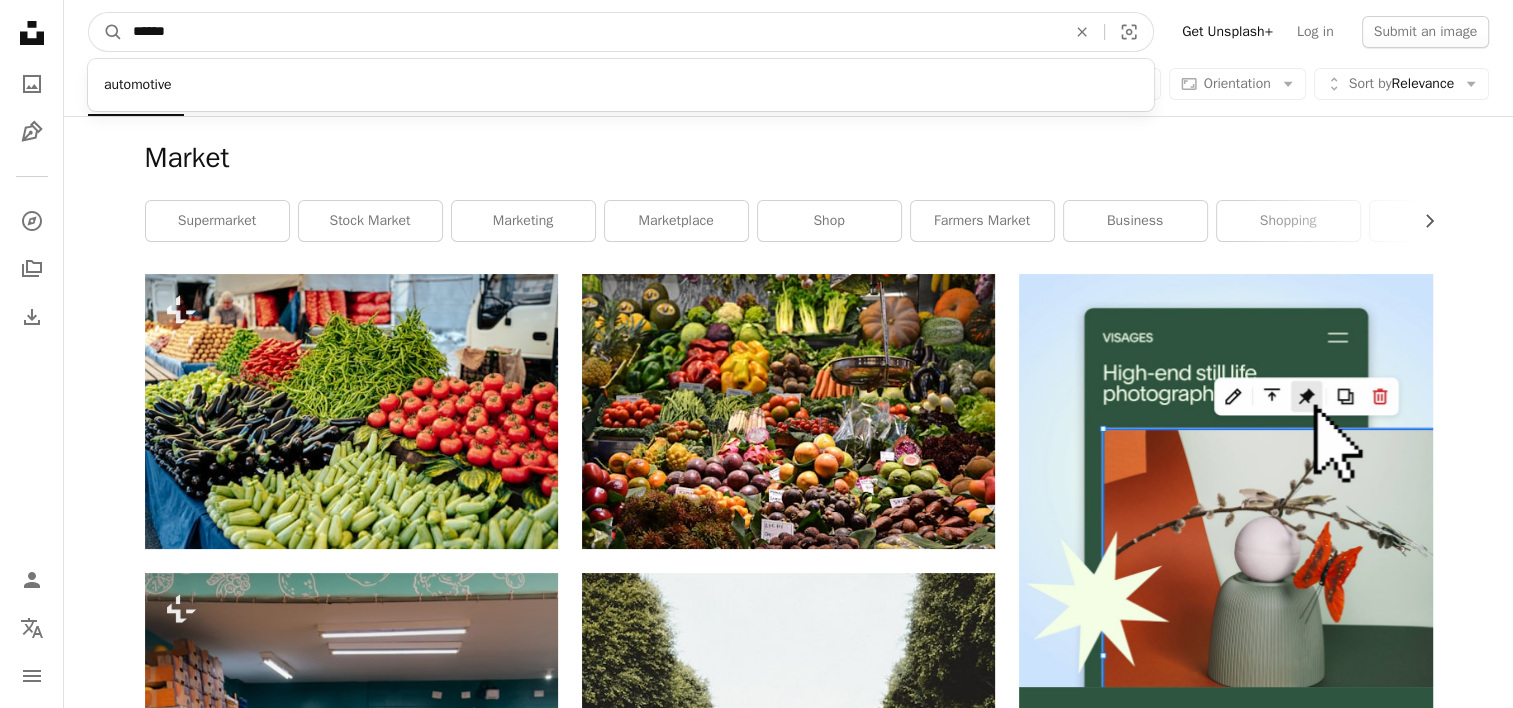 type on "******" 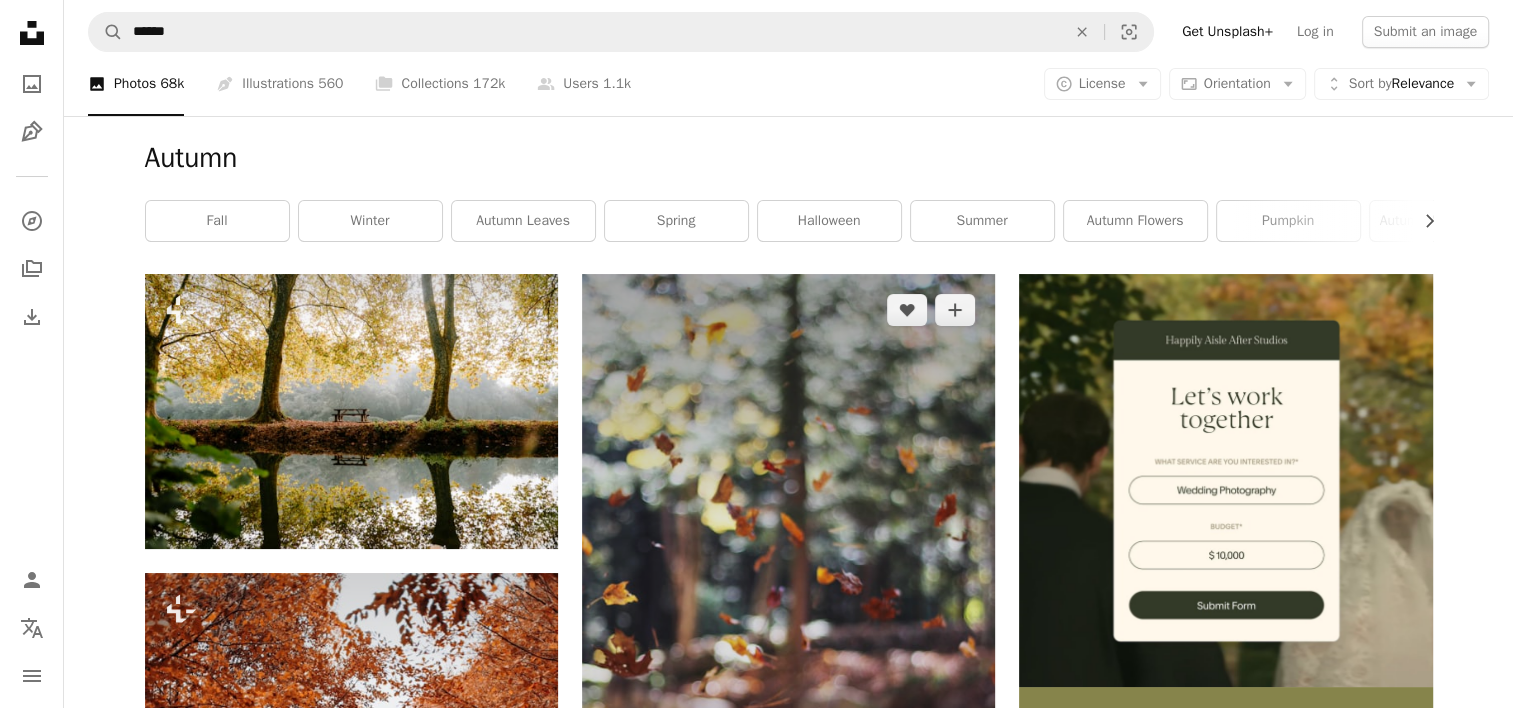 scroll, scrollTop: 1836, scrollLeft: 0, axis: vertical 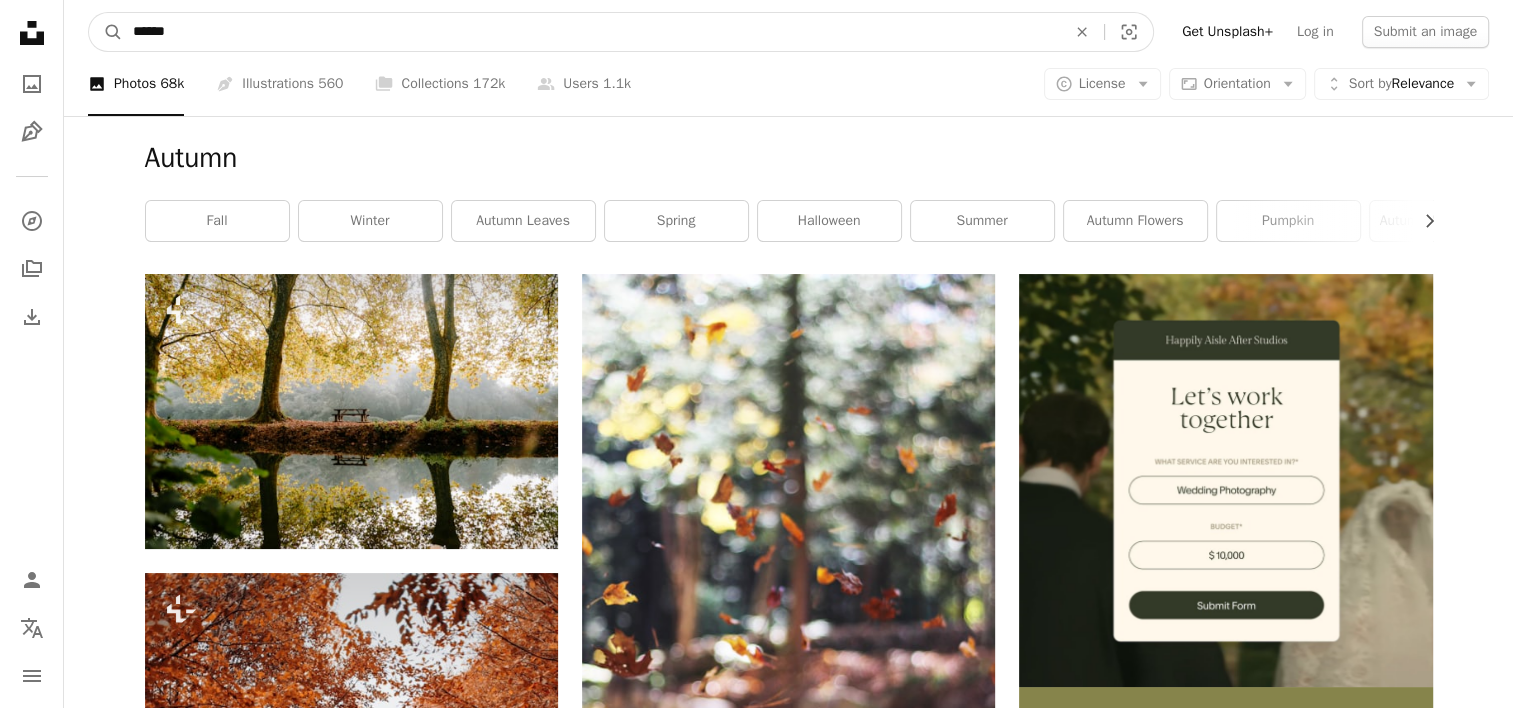 click on "******" at bounding box center [591, 32] 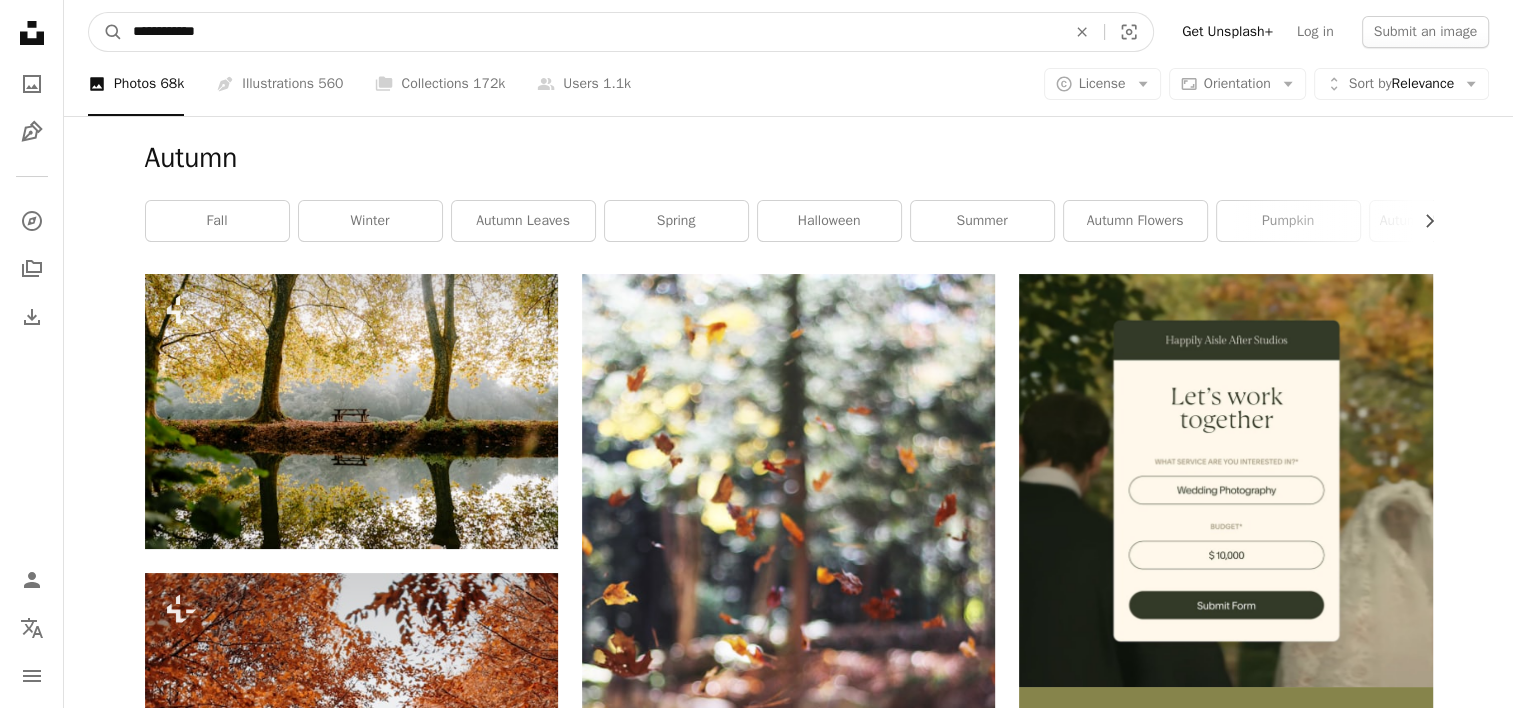 type on "**********" 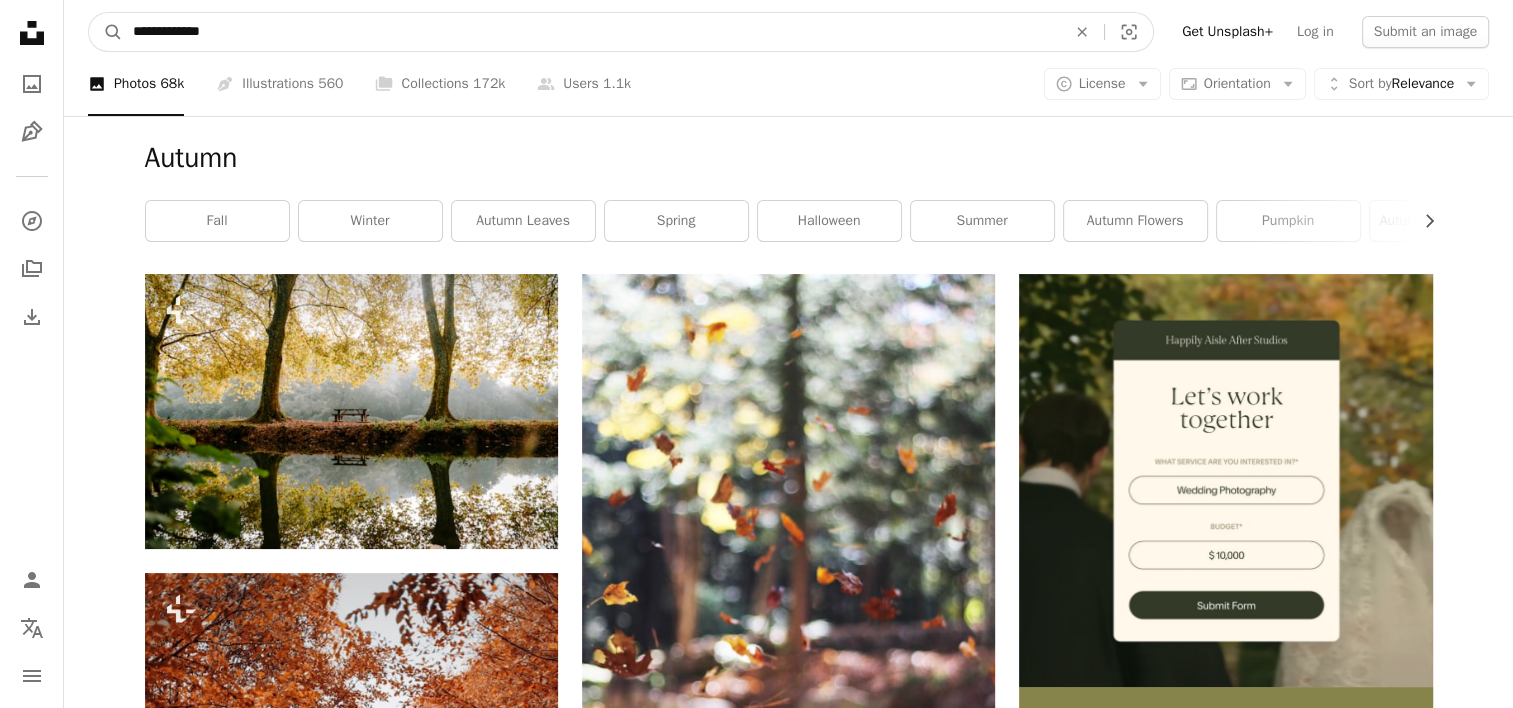 click on "A magnifying glass" at bounding box center (106, 32) 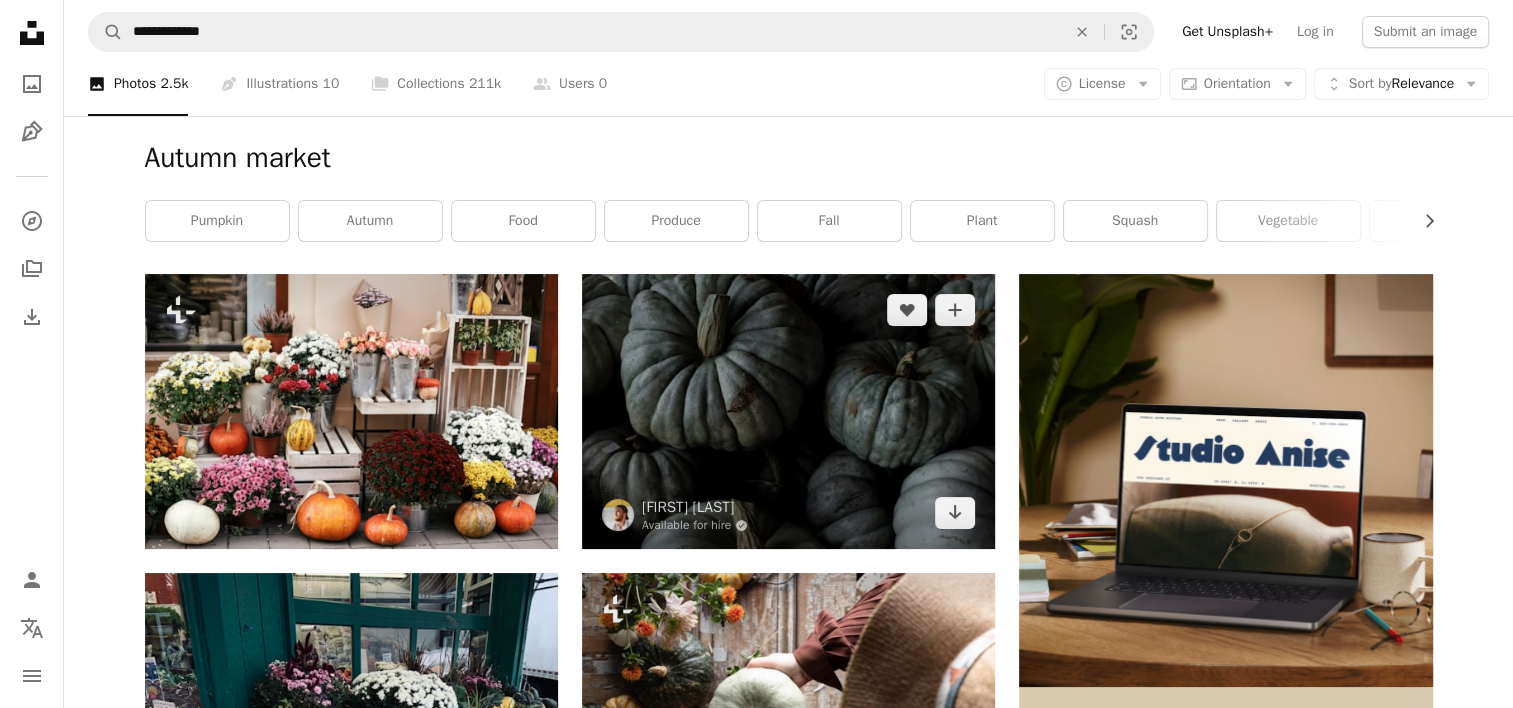 scroll, scrollTop: 2900, scrollLeft: 0, axis: vertical 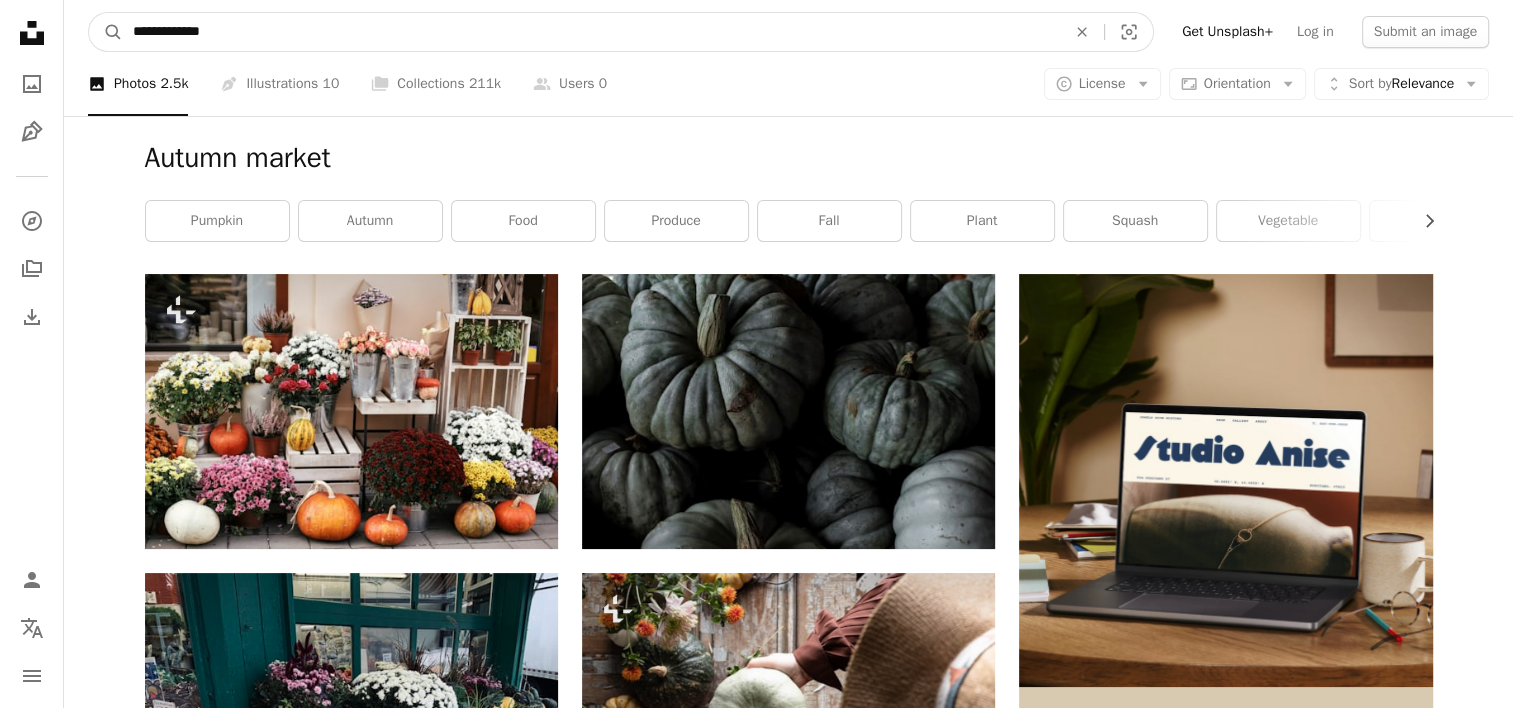 click on "**********" at bounding box center (591, 32) 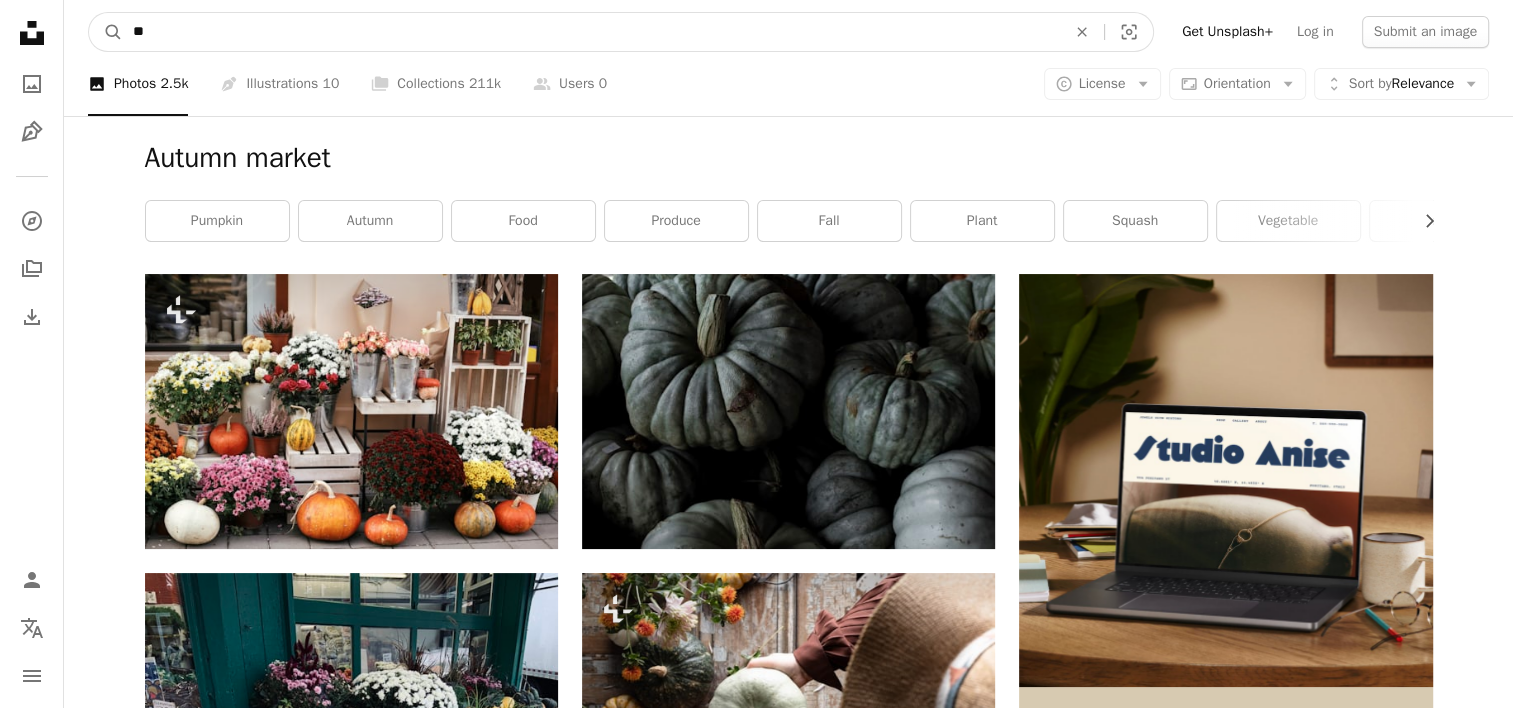 type on "*" 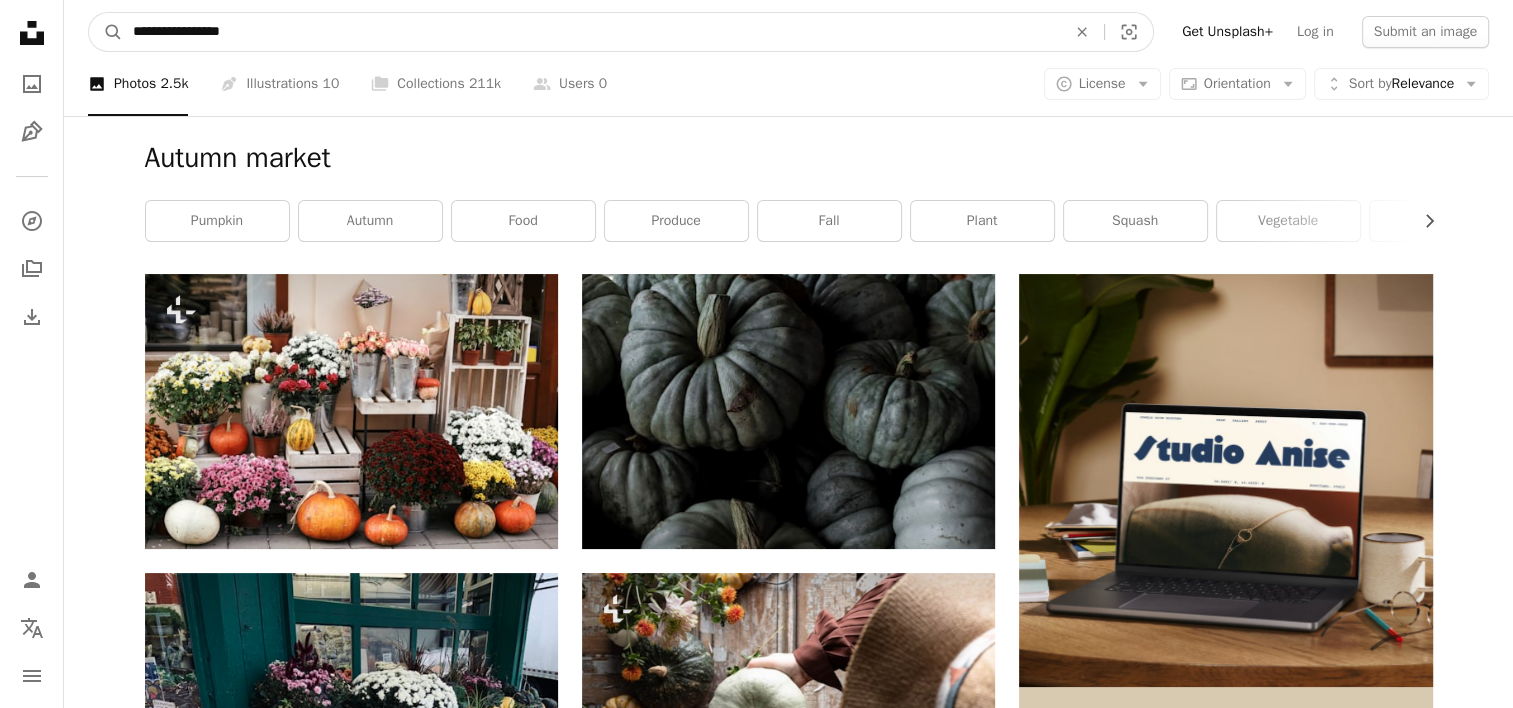 type on "**********" 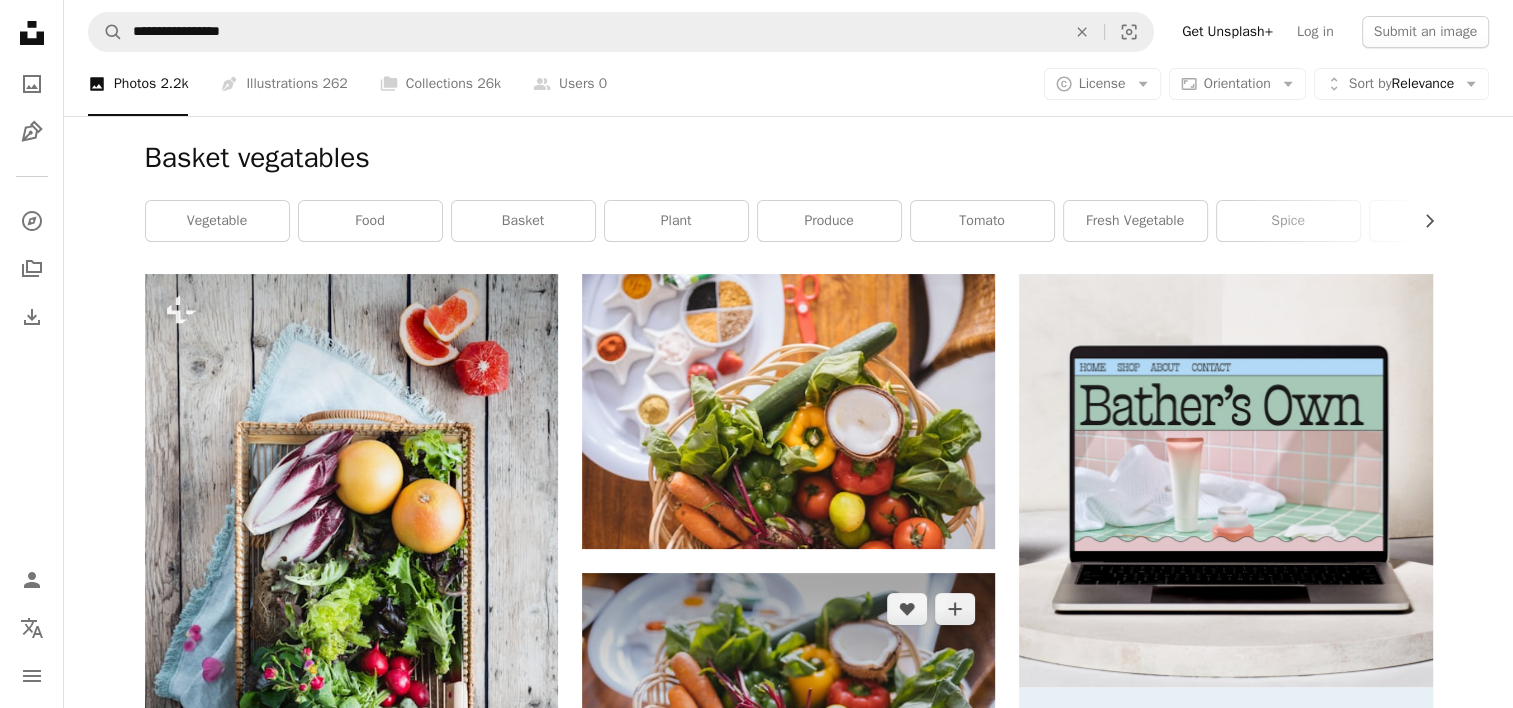 scroll, scrollTop: 525, scrollLeft: 0, axis: vertical 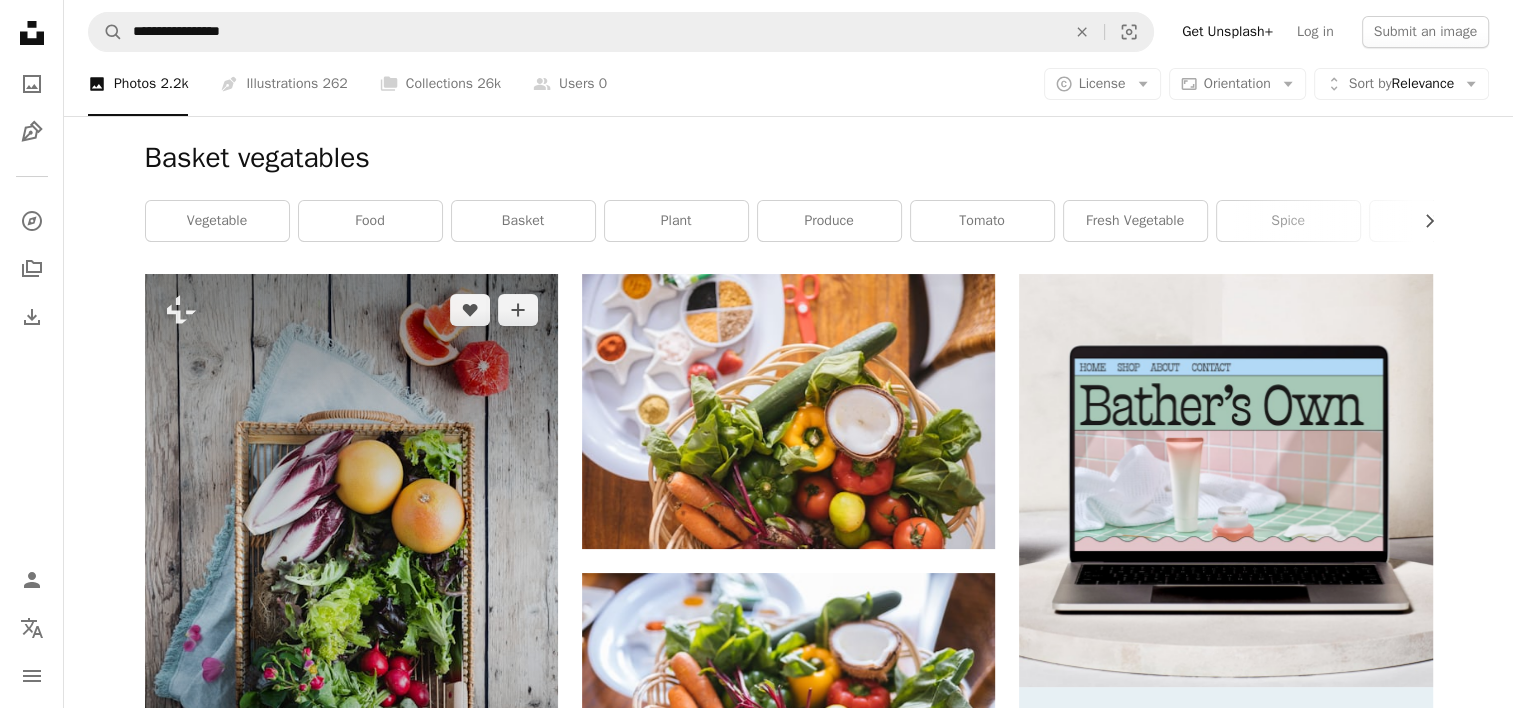 click at bounding box center [351, 584] 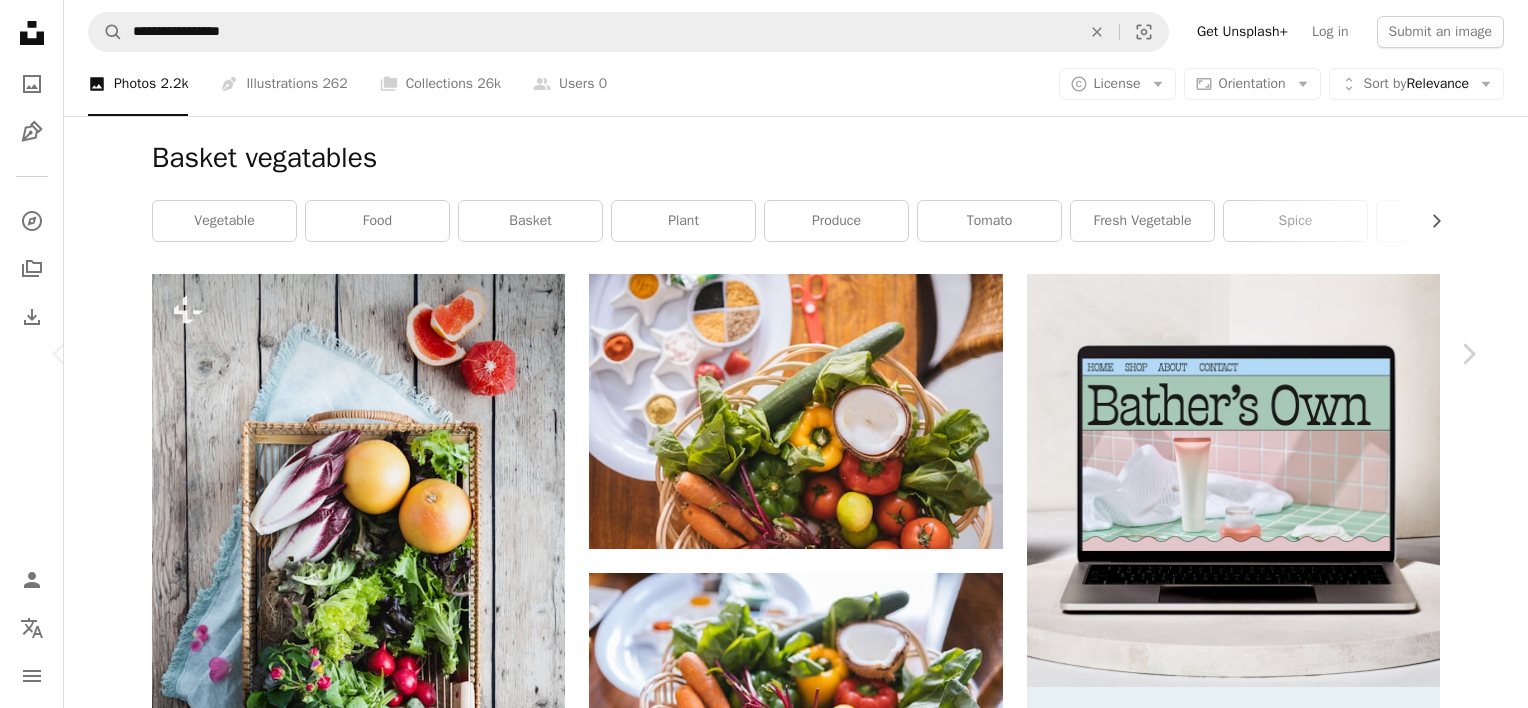 click on "An X shape Chevron left Chevron right [FIRST] [LAST] For Unsplash+ A heart A plus sign Edit image Plus sign for Unsplash+ A lock Download Zoom in A forward-right arrow Share More Actions Calendar outlined Published on October 3, 2022 Safety Licensed under the Unsplash+ License food healthy food vegetables fresh food food presentation fresh vegetables fresh fruit food basket home grown Creative Commons images Related images Plus sign for Unsplash+ A heart A plus sign [FIRST] [LAST] For Unsplash+ A lock Download Plus sign for Unsplash+ A heart A plus sign [FIRST] [LAST] For Unsplash+ A lock Download Plus sign for Unsplash+ A heart A plus sign [FIRST] [LAST] For Unsplash+ A lock Download Plus sign for Unsplash+ A heart A plus sign [FIRST] [LAST] For Unsplash+ A lock Download A heart" at bounding box center [764, 4762] 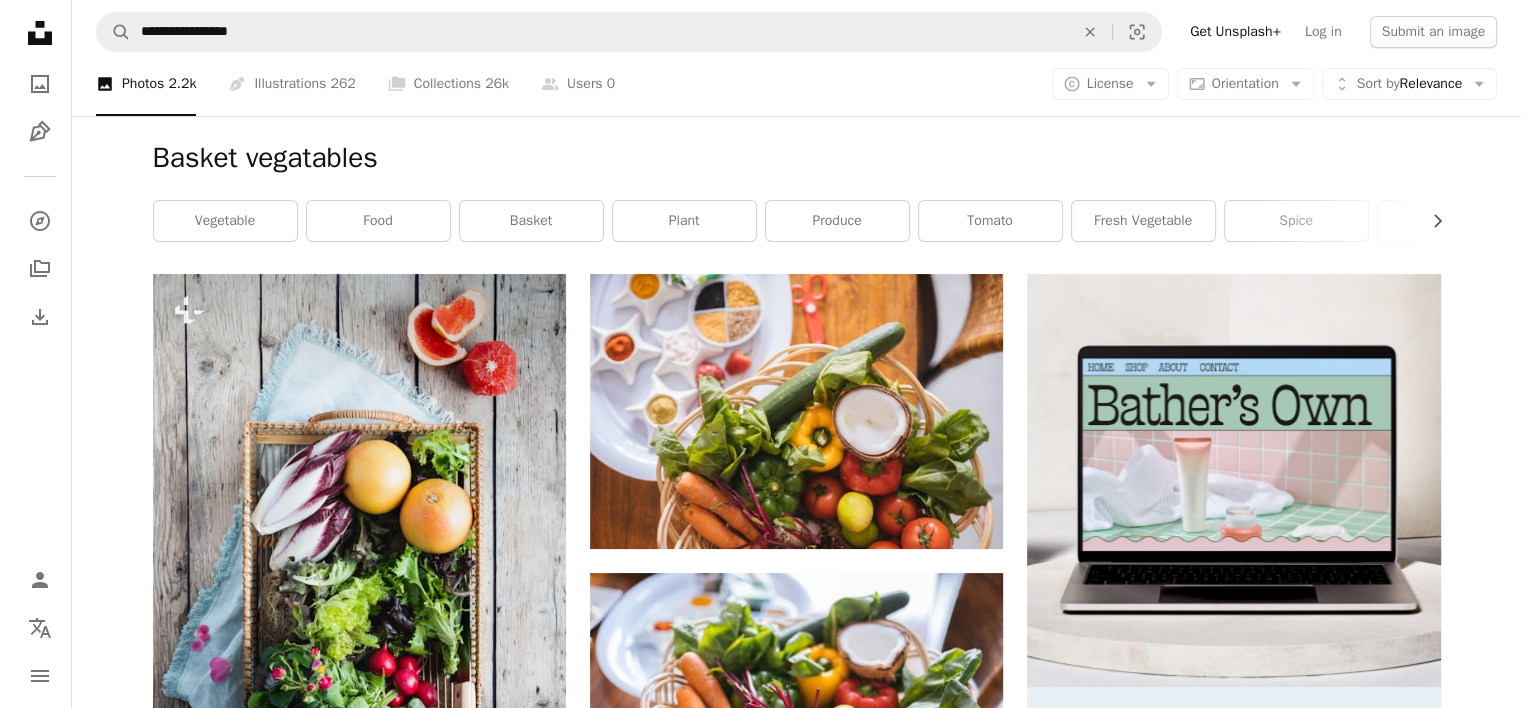 scroll, scrollTop: 1339, scrollLeft: 0, axis: vertical 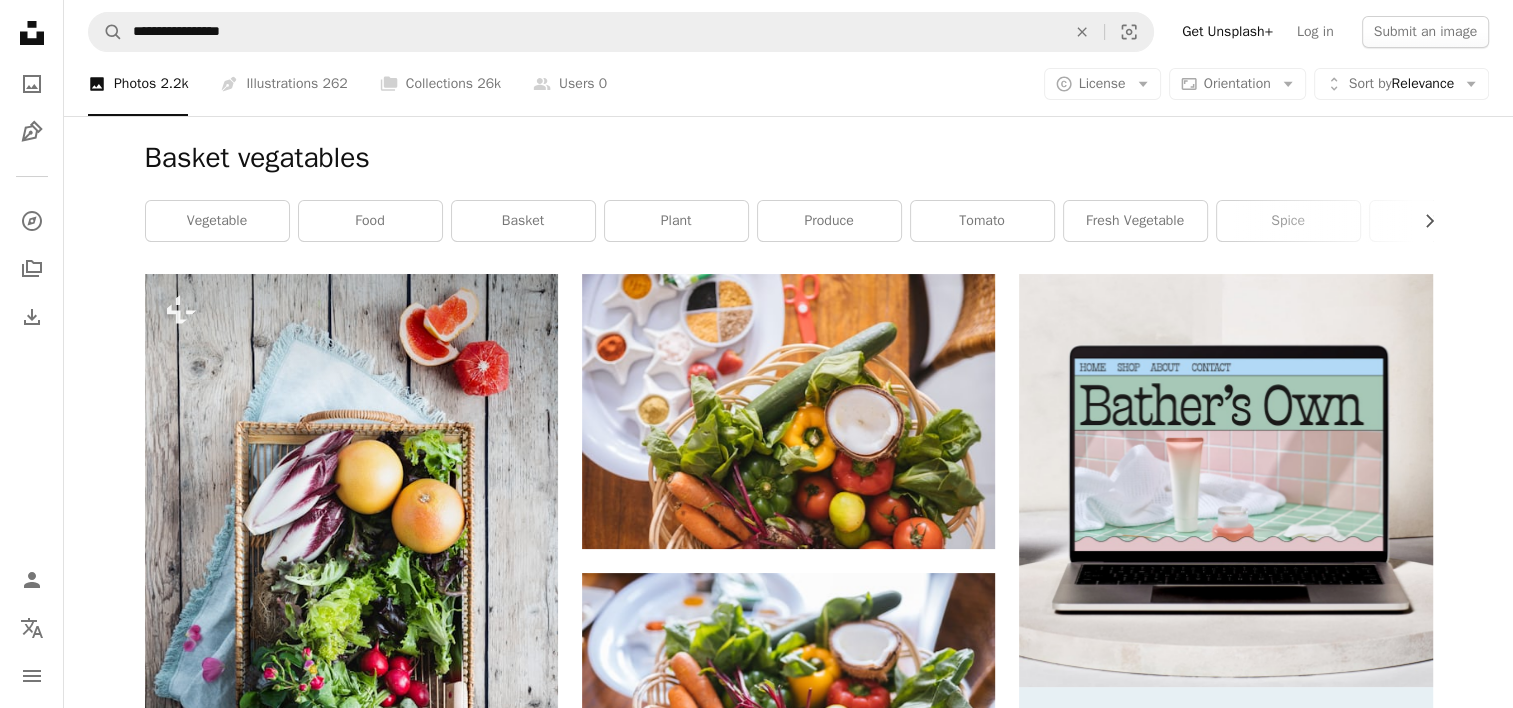 click at bounding box center [351, 1827] 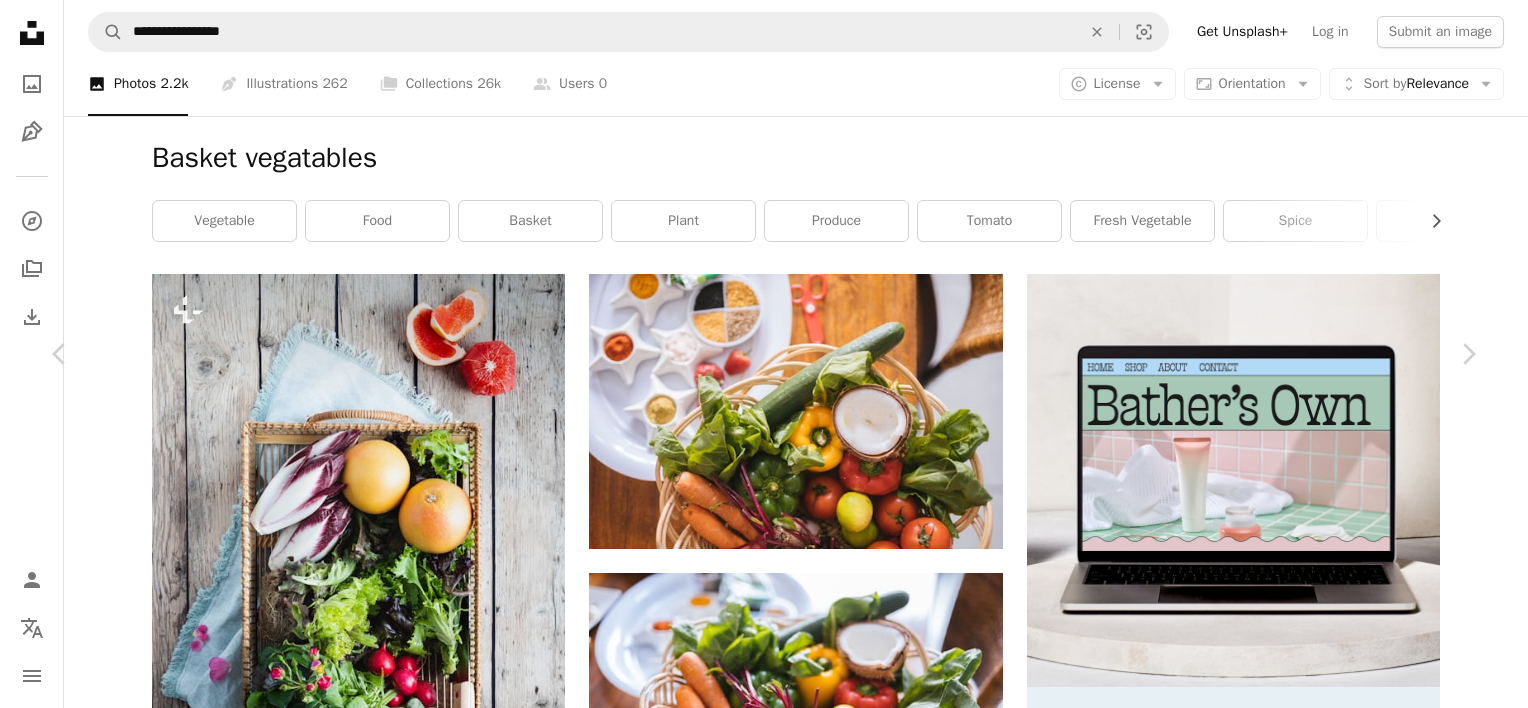 click at bounding box center (756, 4786) 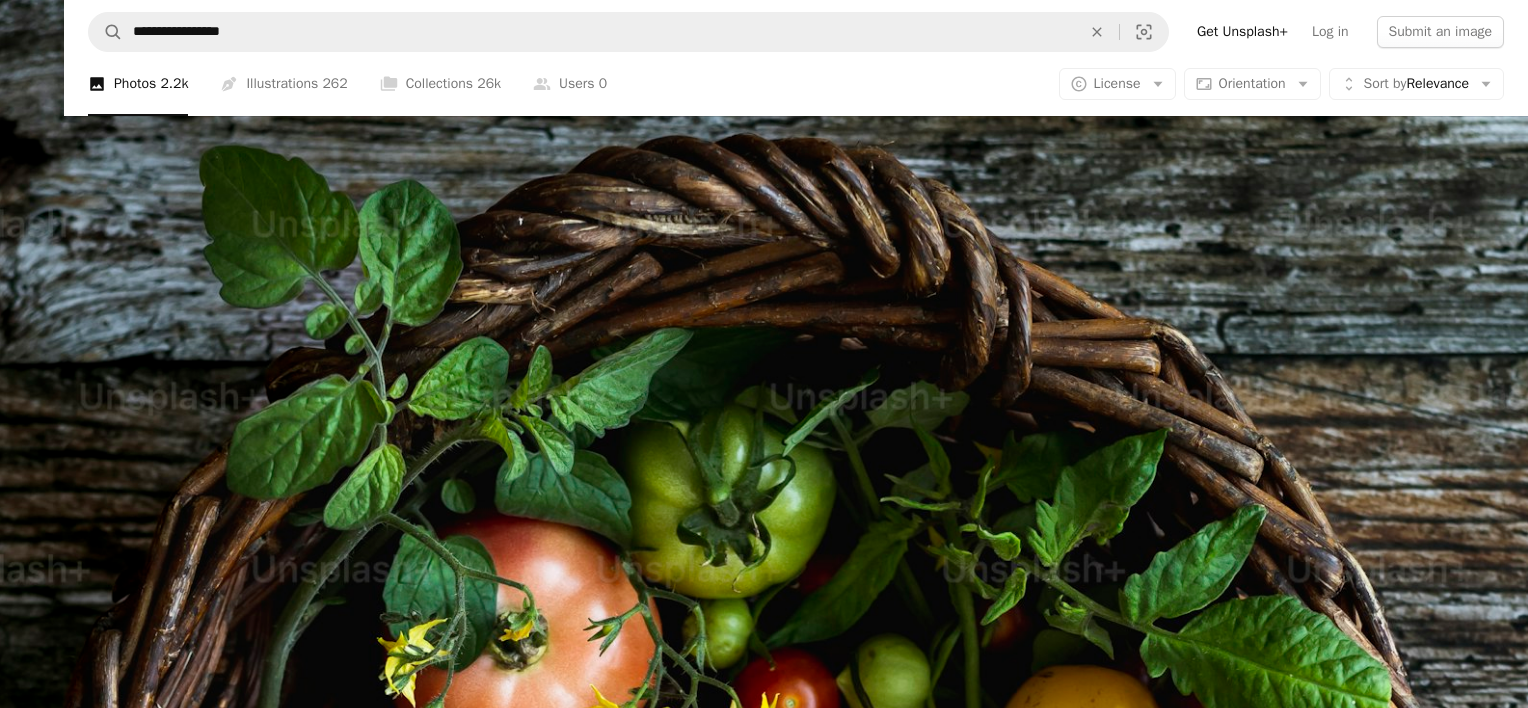 scroll, scrollTop: 772, scrollLeft: 0, axis: vertical 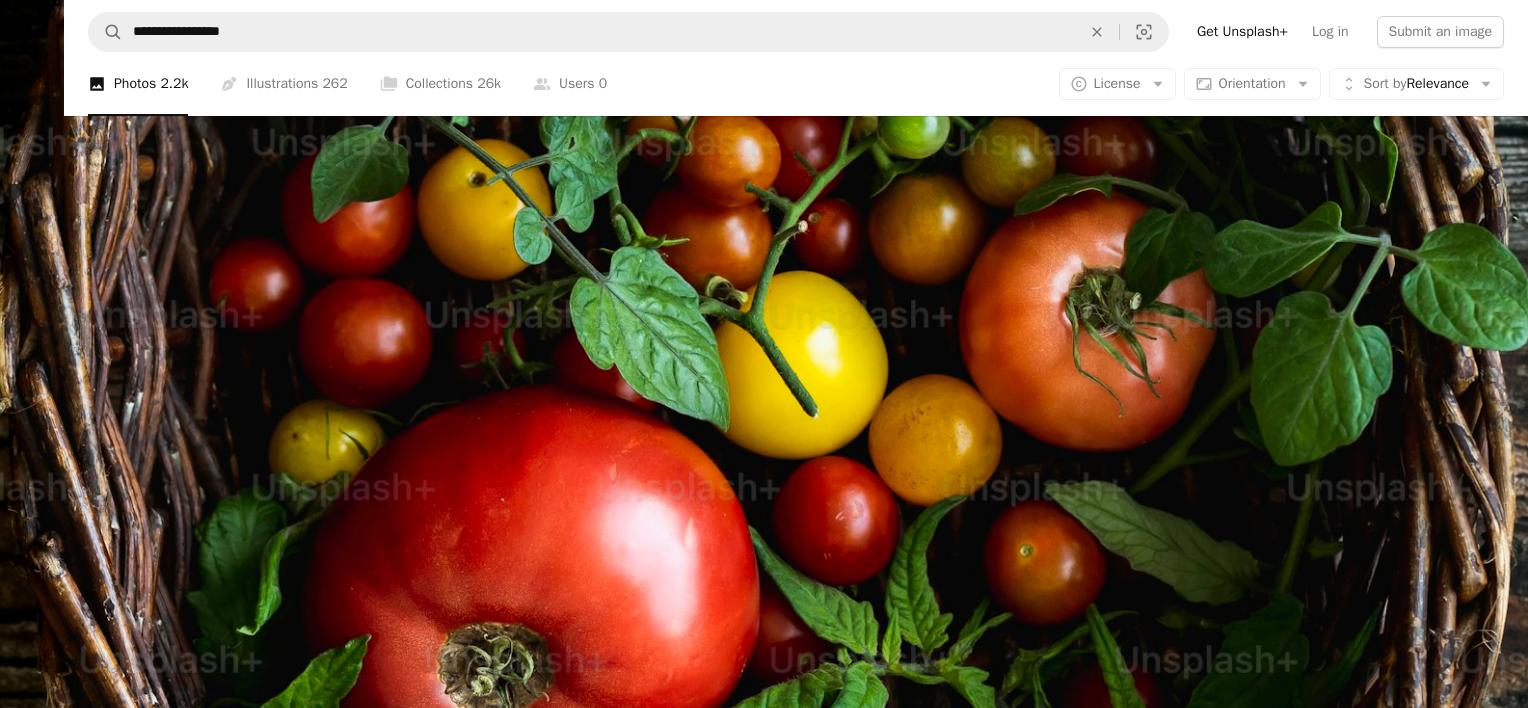 click at bounding box center (764, 376) 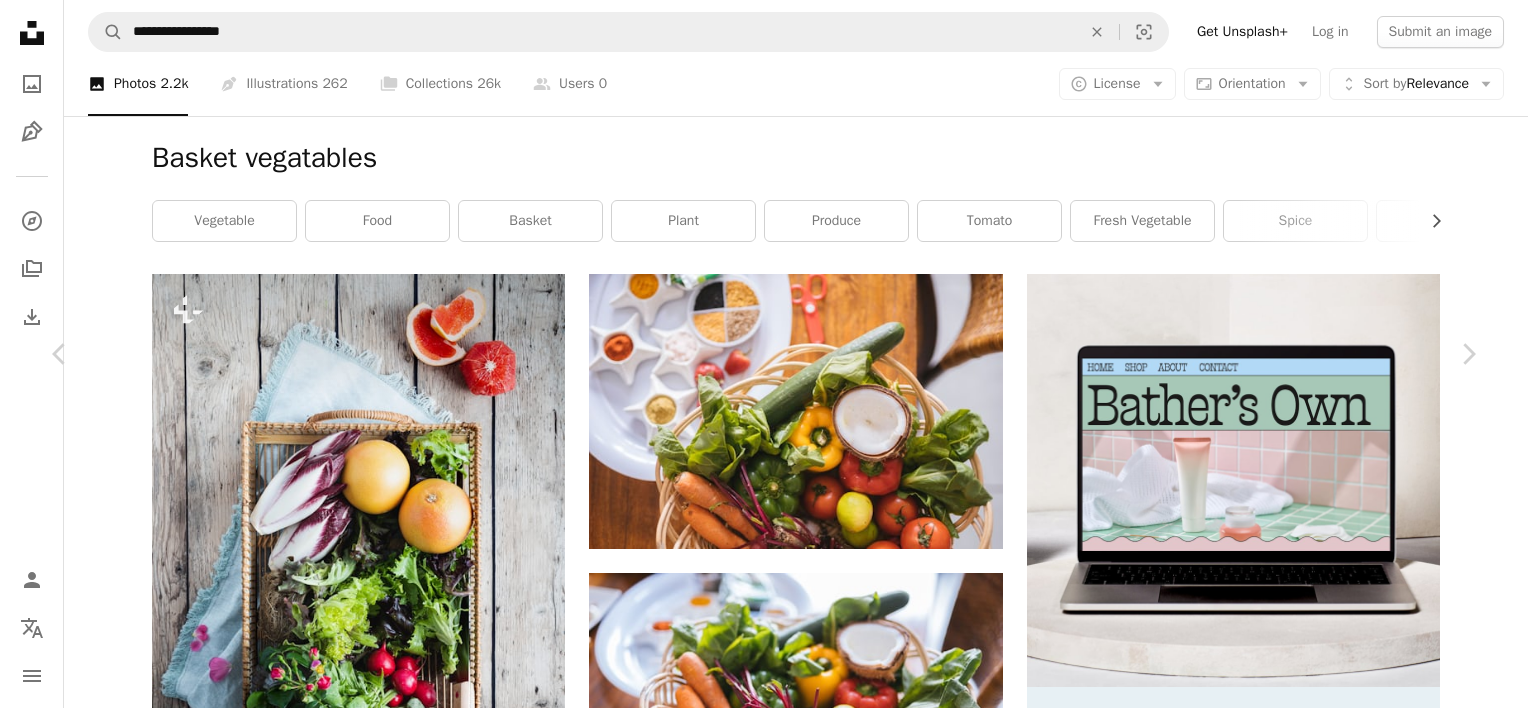 click at bounding box center (756, 4786) 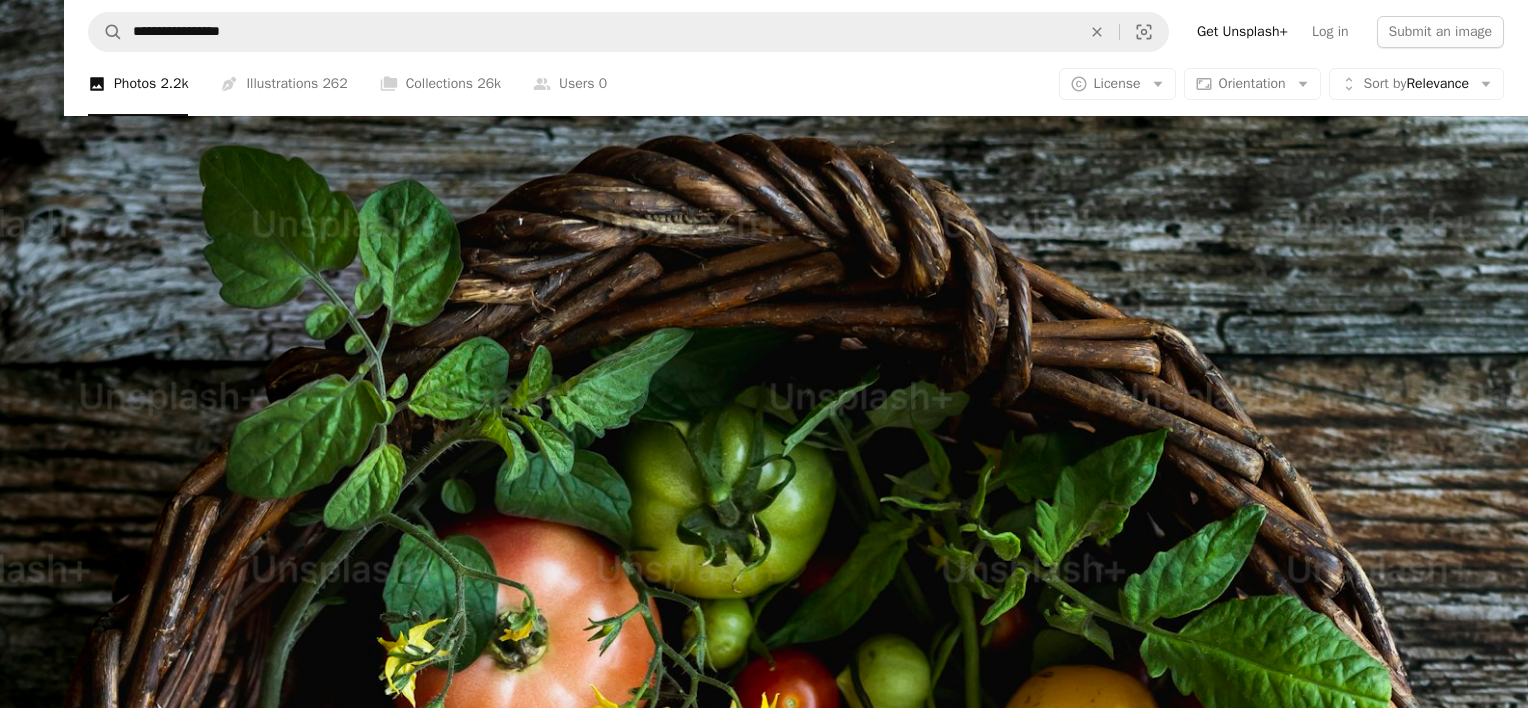 scroll, scrollTop: 772, scrollLeft: 0, axis: vertical 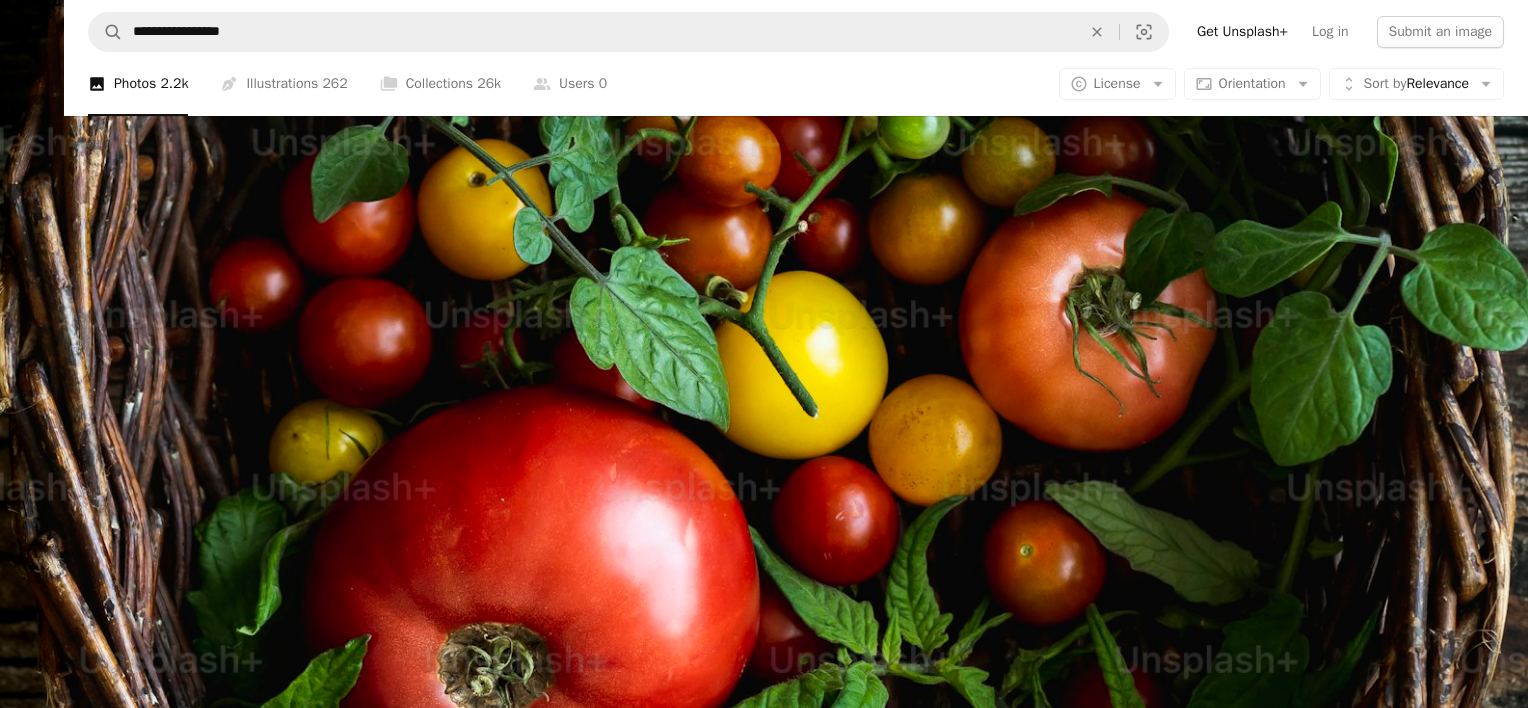 drag, startPoint x: 652, startPoint y: 432, endPoint x: 484, endPoint y: 17, distance: 447.7153 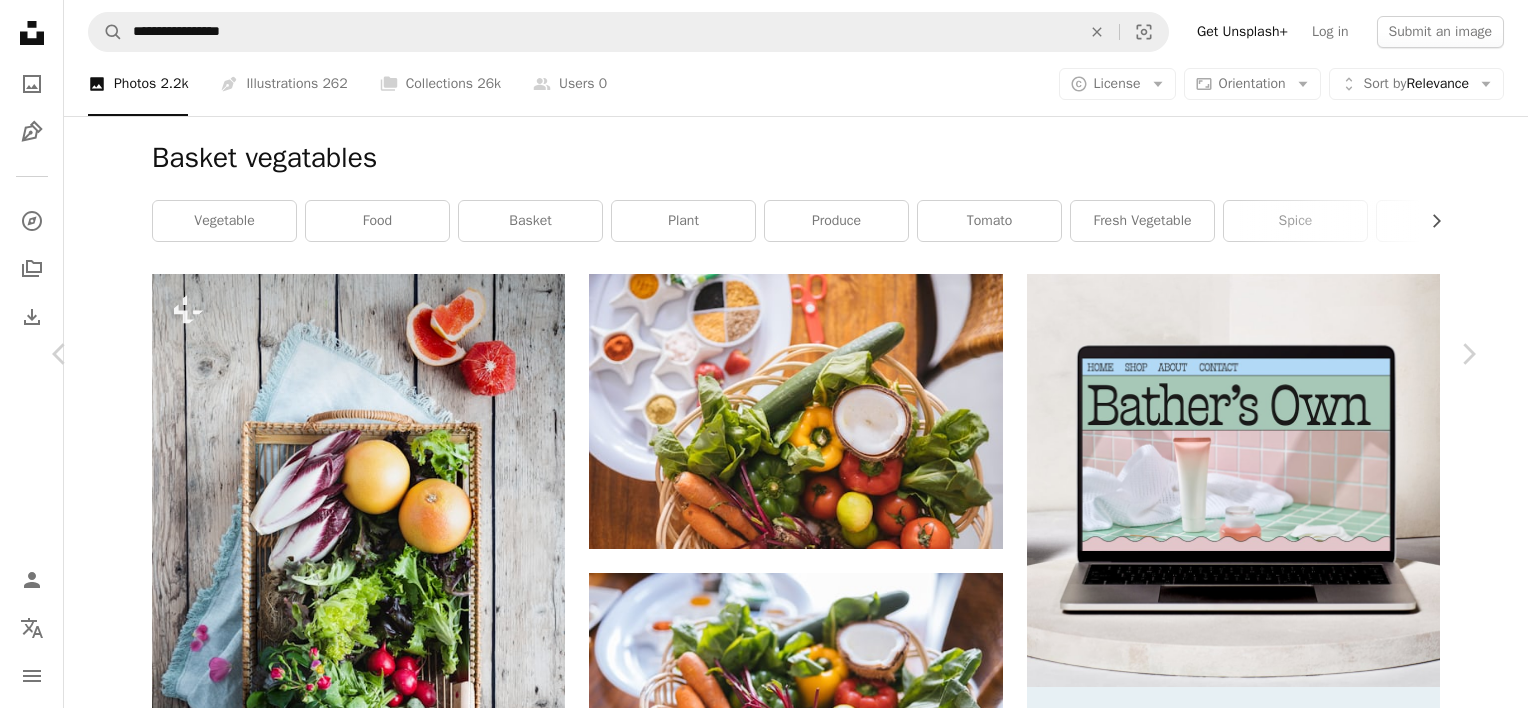 click on "Zoom in" at bounding box center (756, 4786) 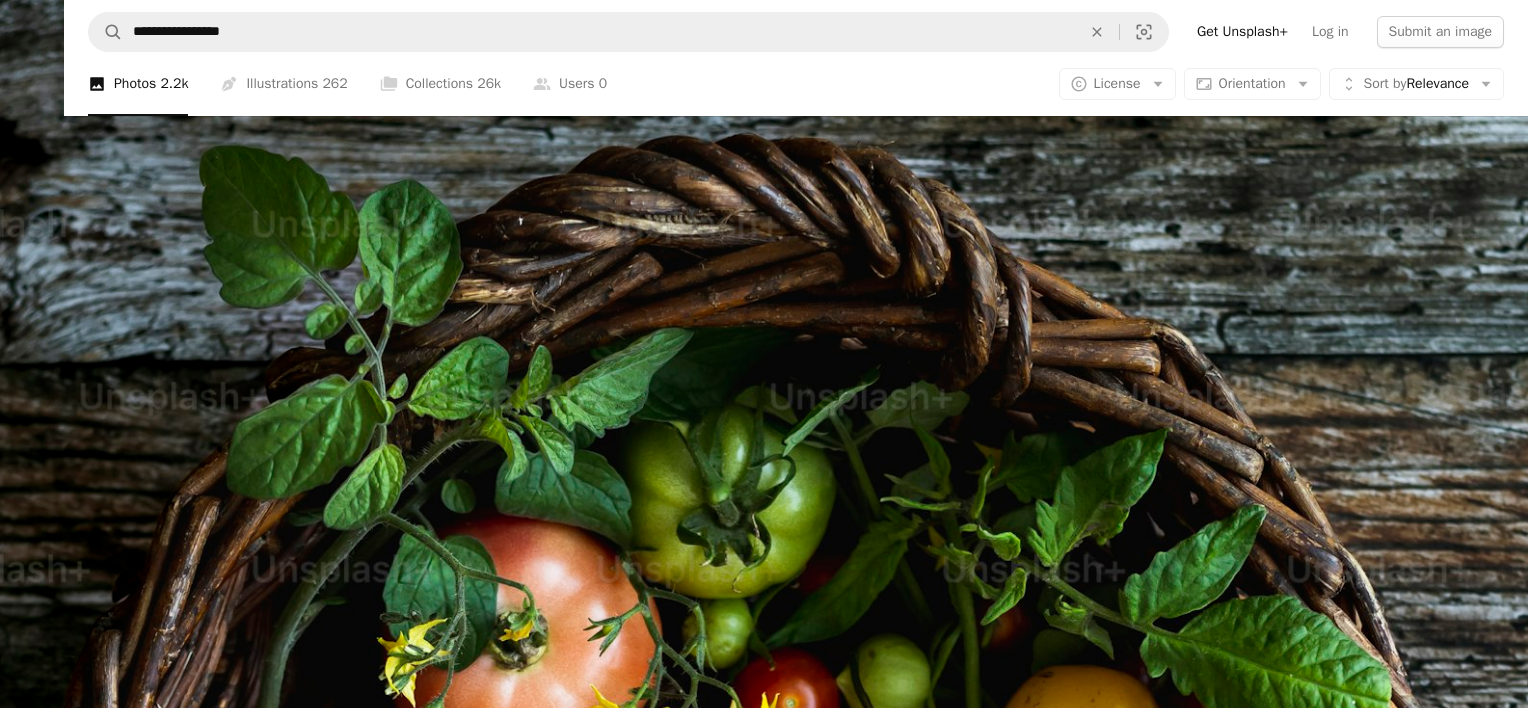 scroll, scrollTop: 772, scrollLeft: 0, axis: vertical 